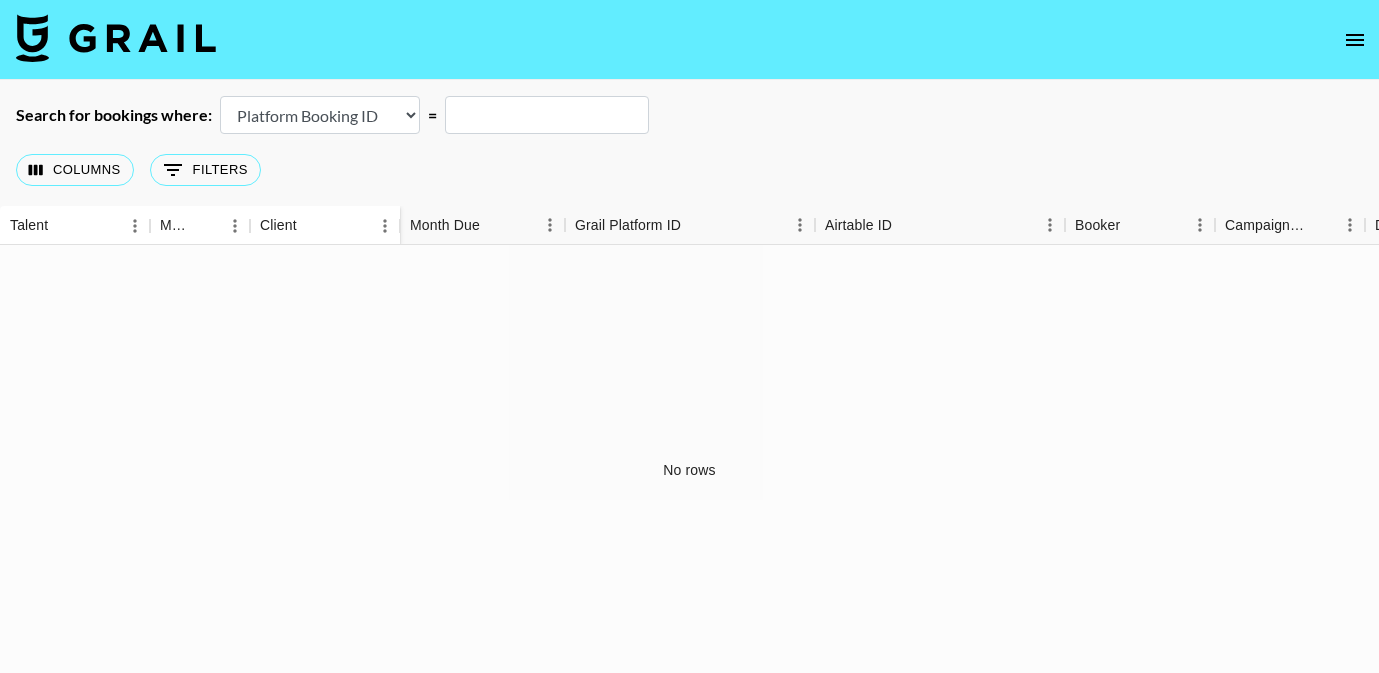 select on "id" 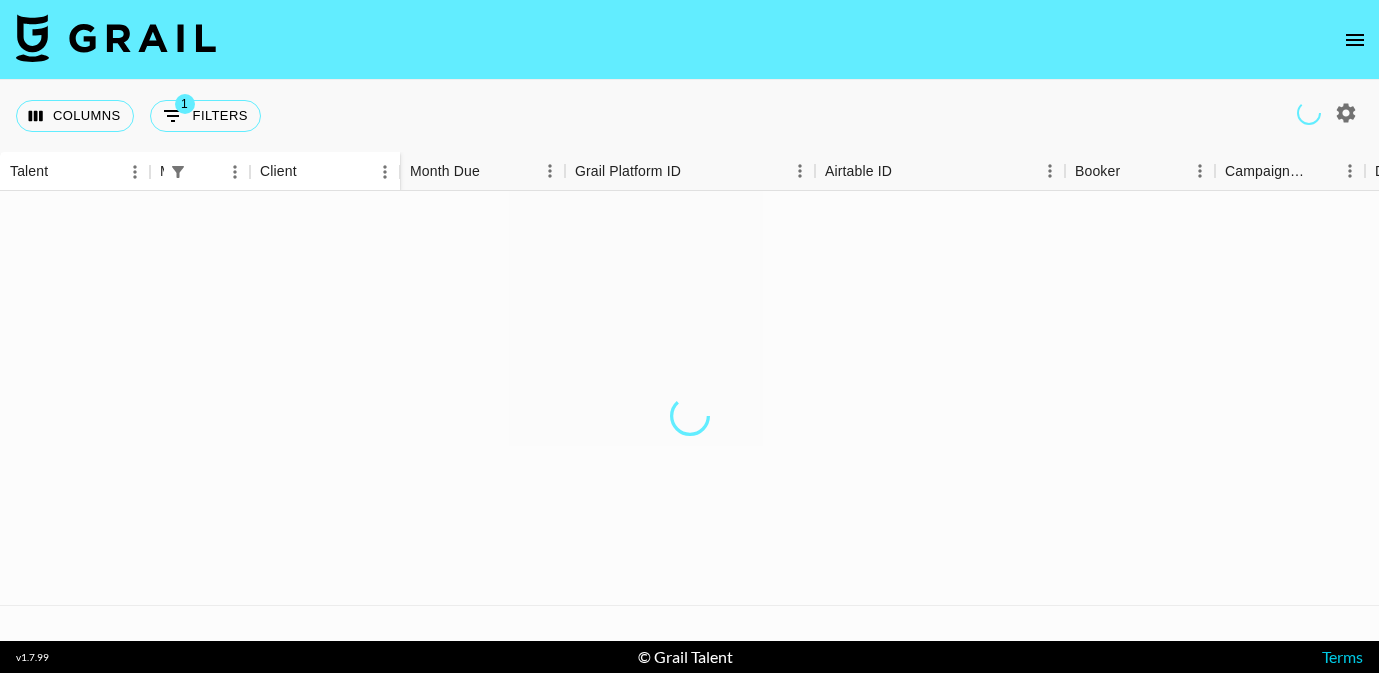 scroll, scrollTop: 0, scrollLeft: 0, axis: both 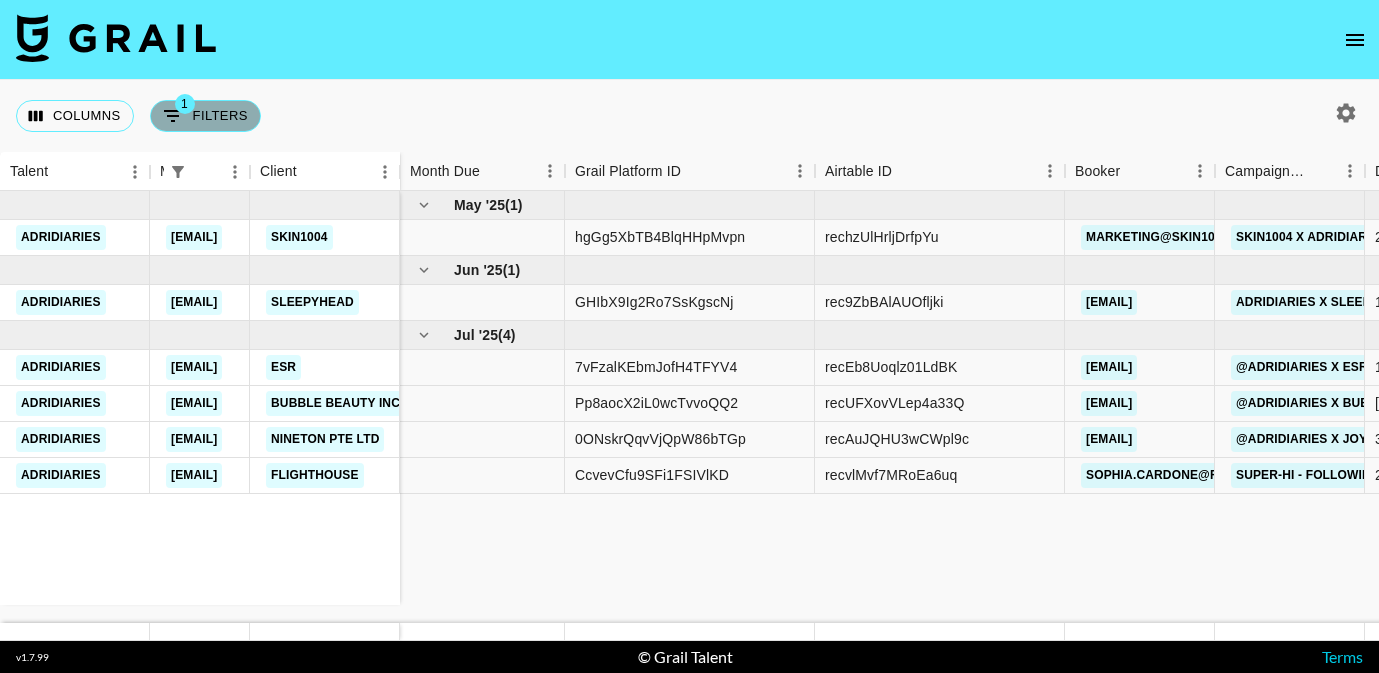 click on "1 Filters" at bounding box center (205, 116) 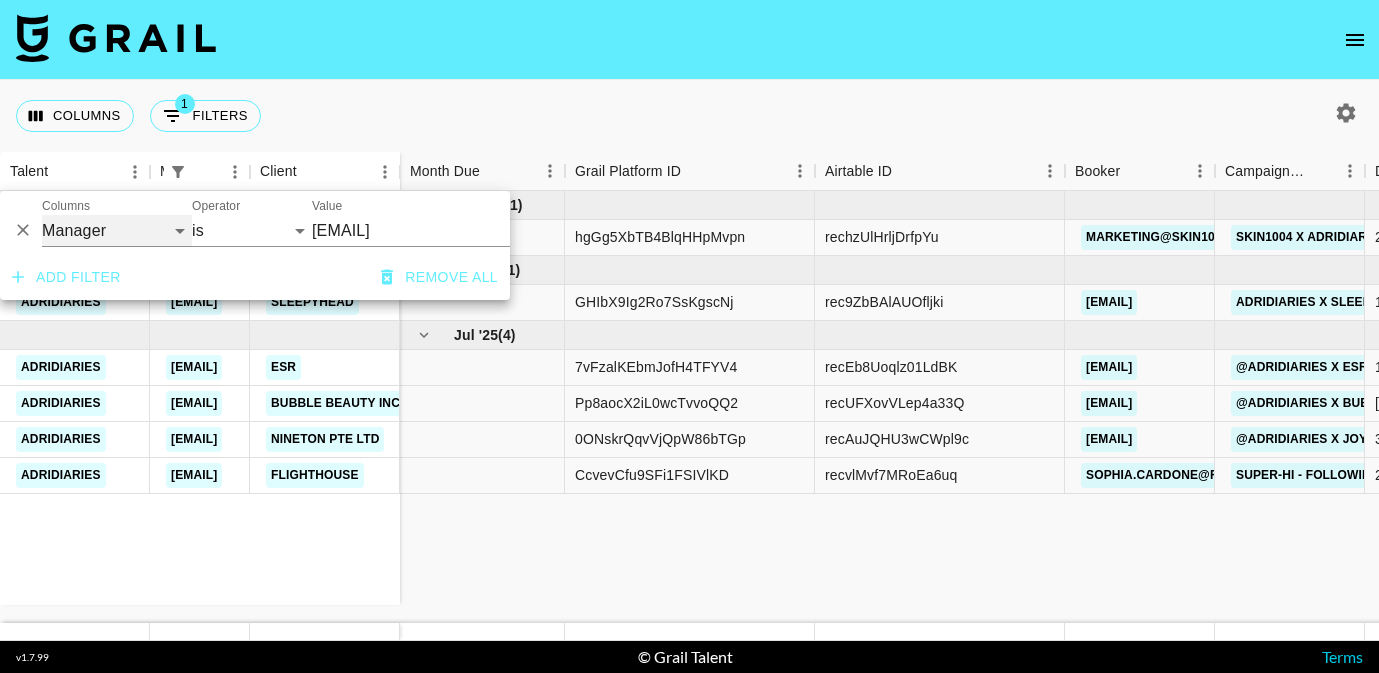 click on "Talent Manager Client Grail Platform ID Airtable ID Booker Campaign (Type) Date Created Created by Grail Team Month Due Currency Booking Price Creator Commmission Override External Commission Expenses: Remove Commission? Commission Status Video Link Boost Code Special Booking Type PO Number Invoice Notes Uniport Contact Email Contract File Payment Sent Payment Sent Date Invoice Link" at bounding box center [117, 231] 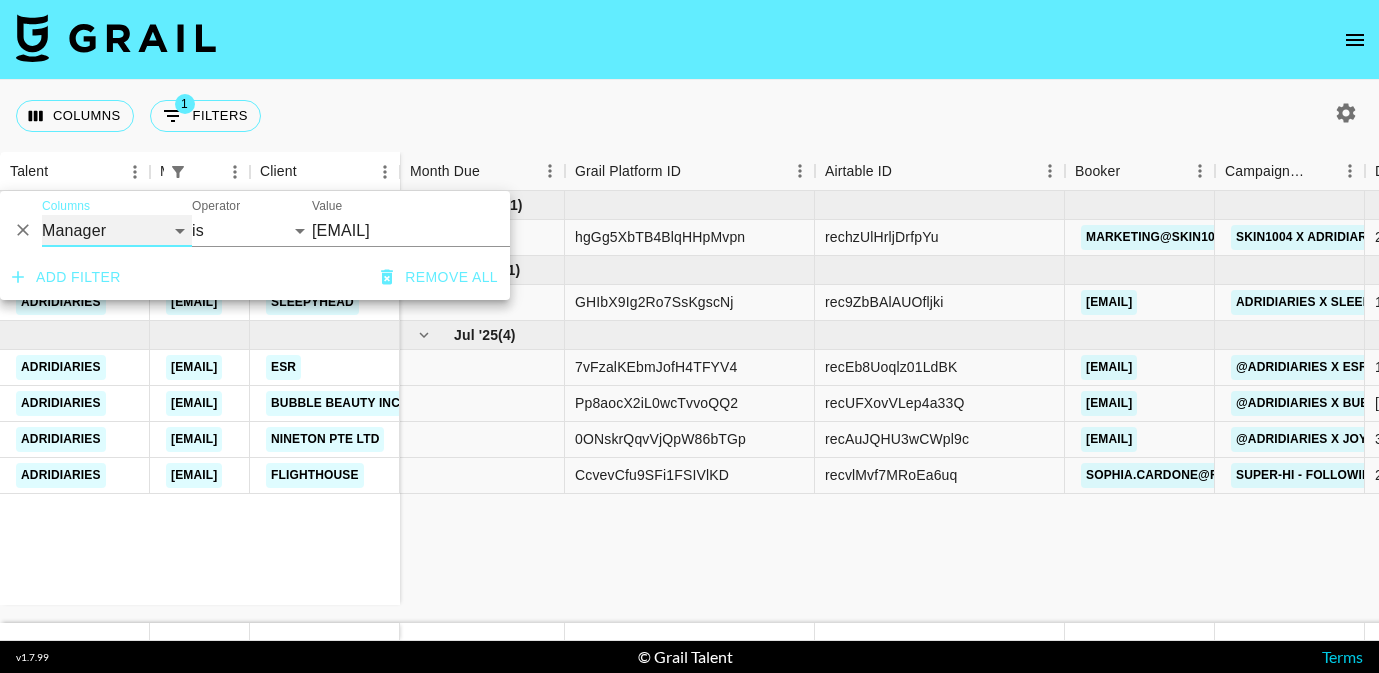 select on "talentName" 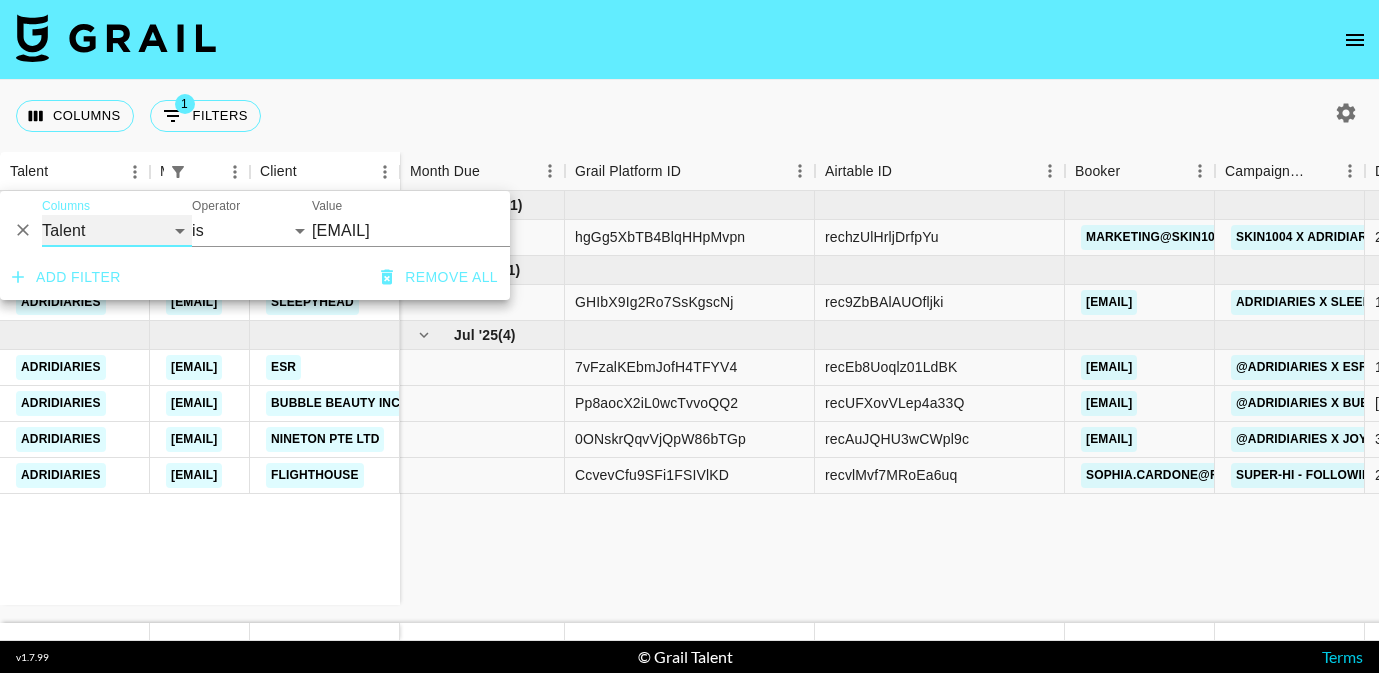 select on "contains" 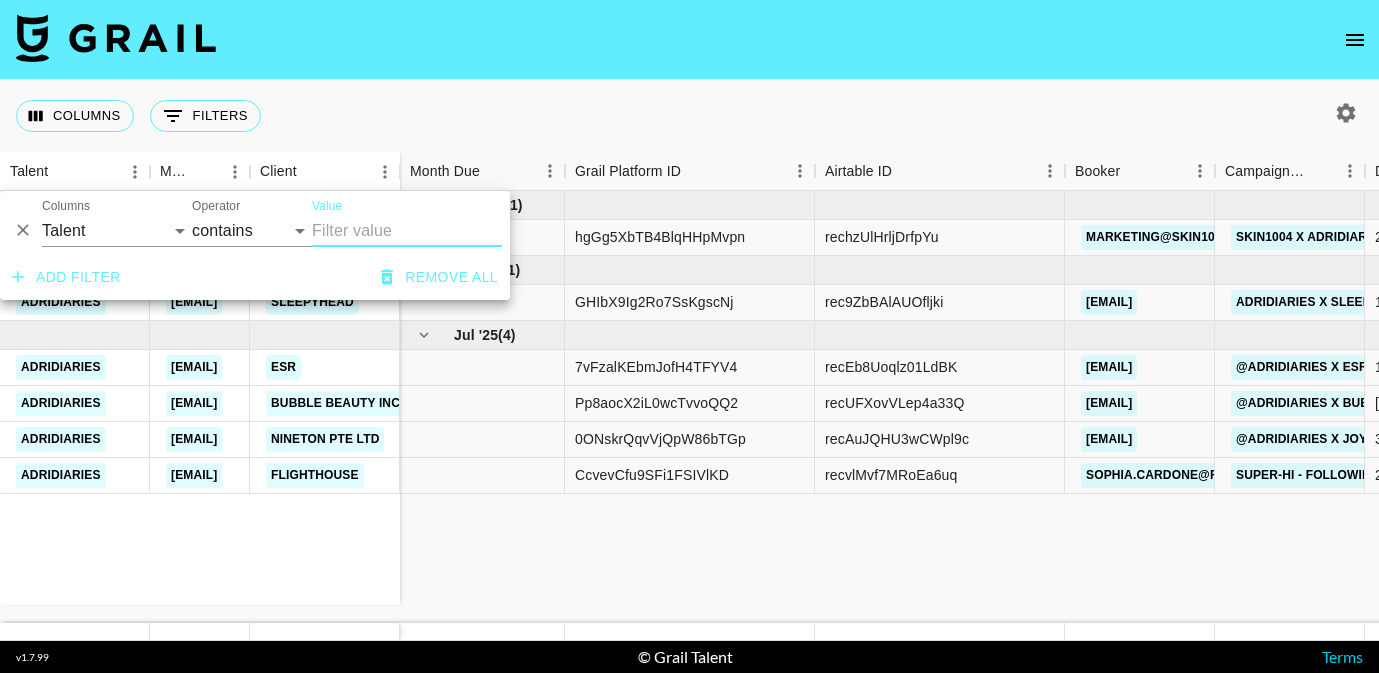 click on "Value" at bounding box center [407, 231] 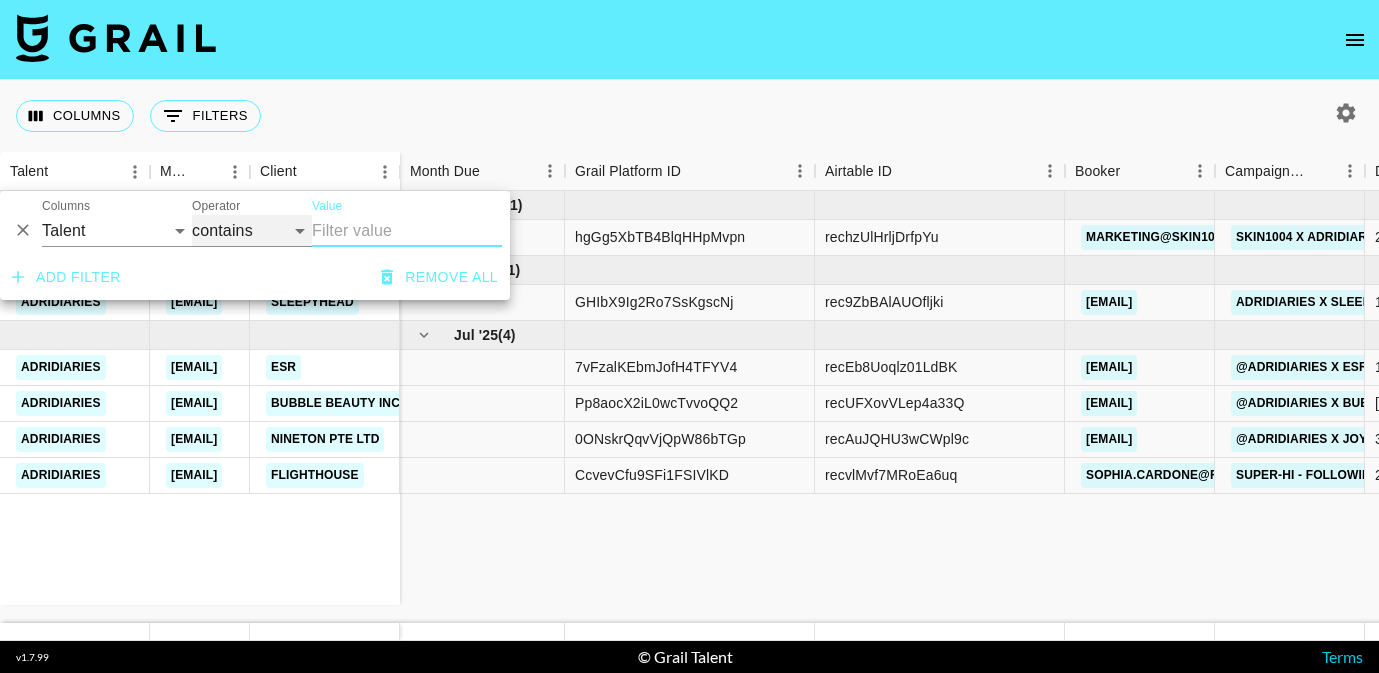 click on "contains equals starts with ends with is empty is not empty is any of" at bounding box center [252, 231] 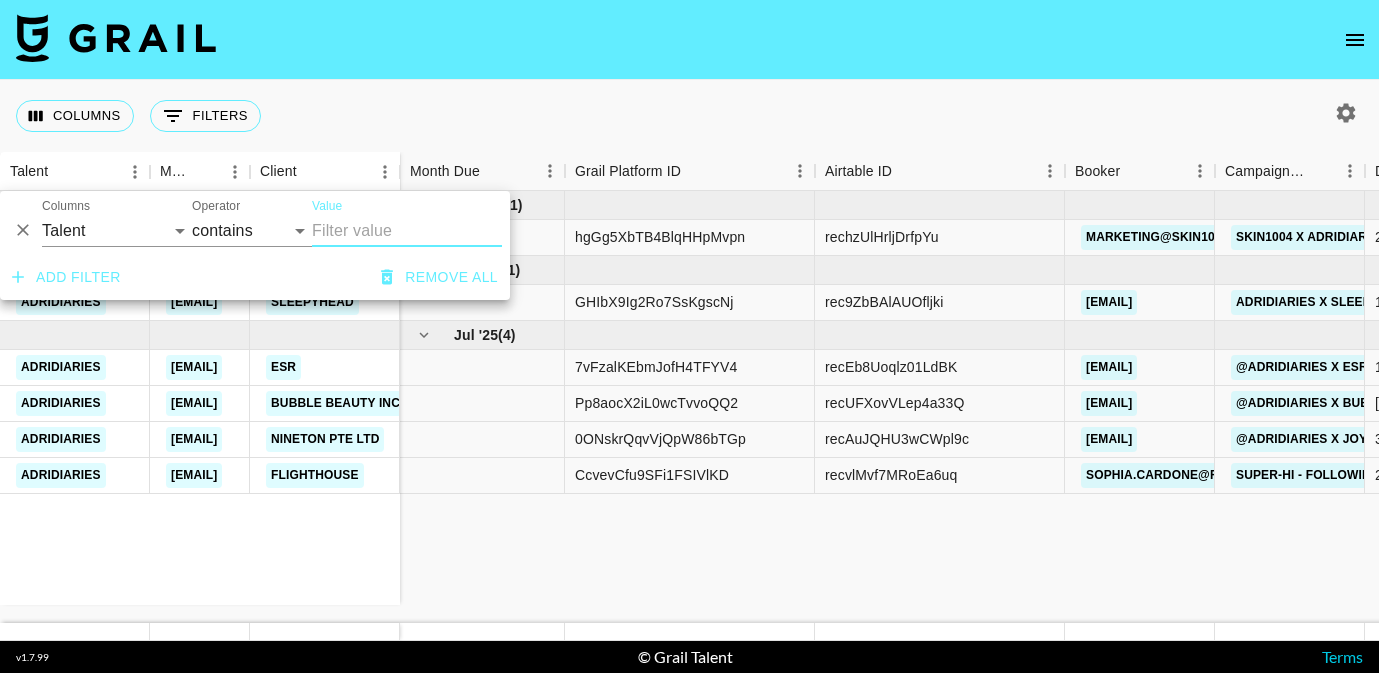 click on "Value" at bounding box center [407, 231] 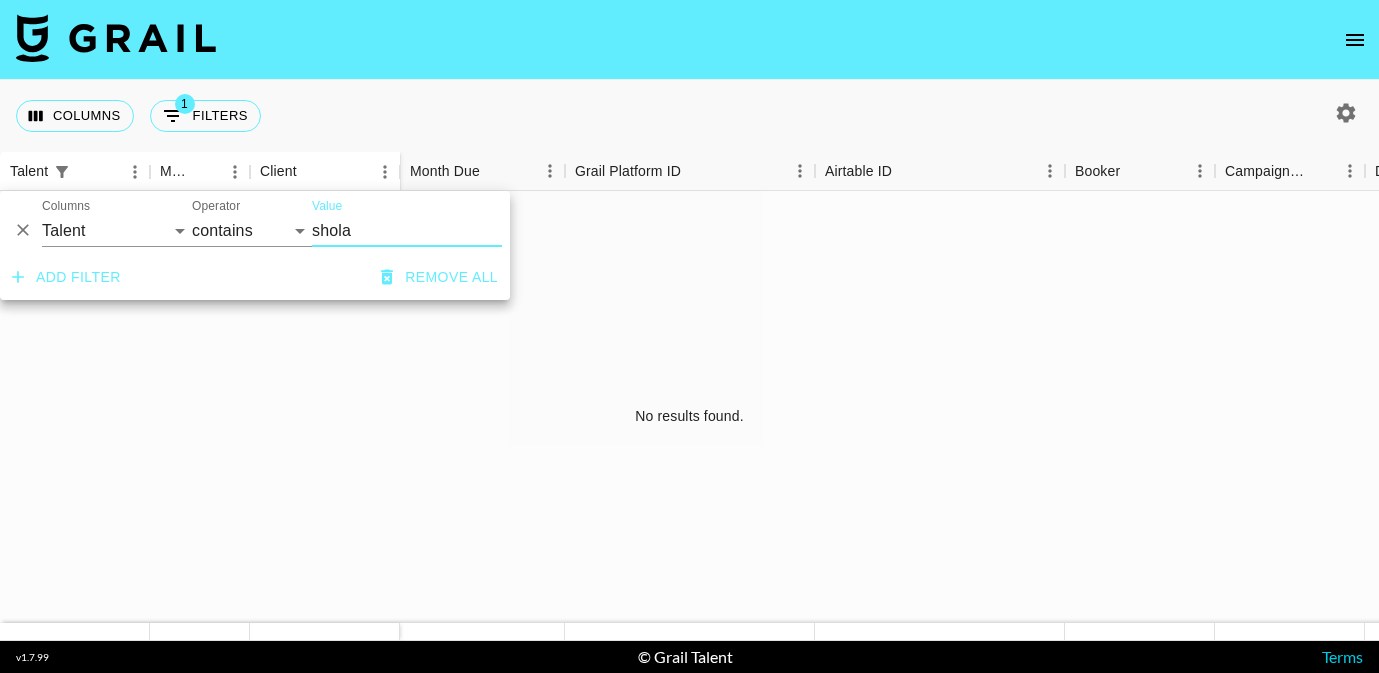 type on "shola" 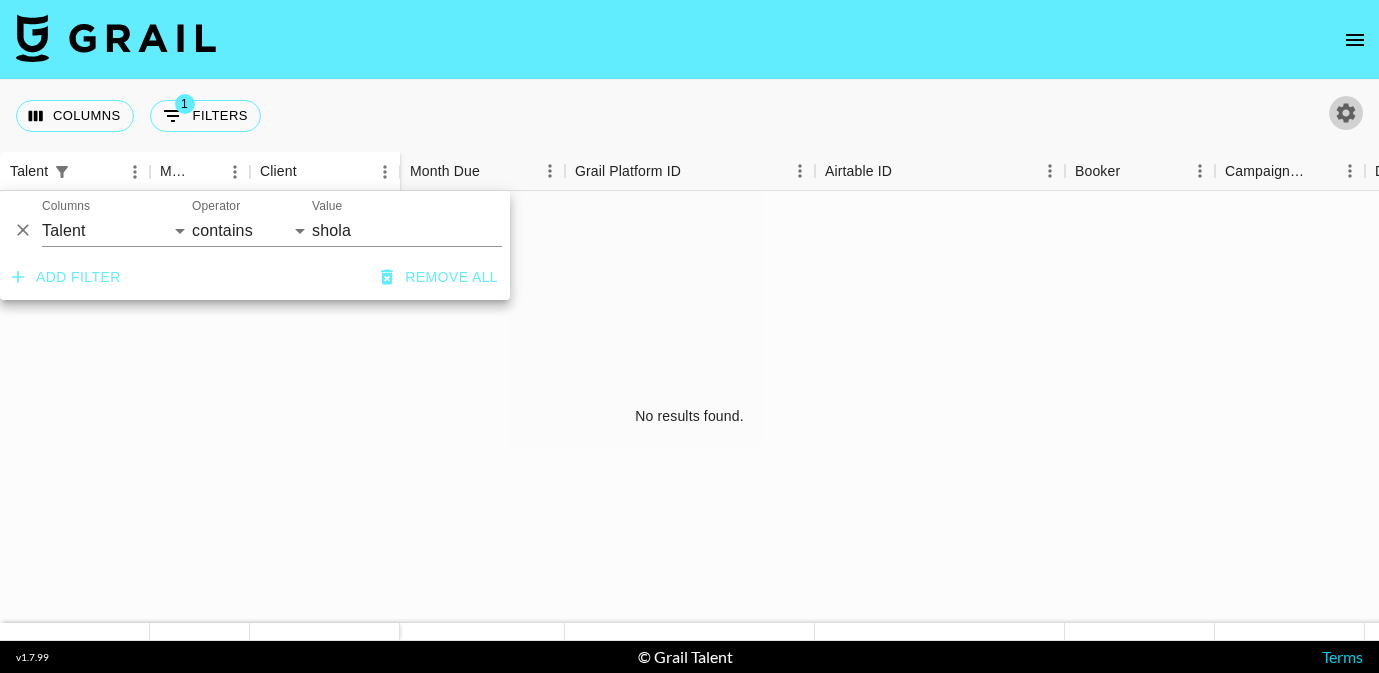 click 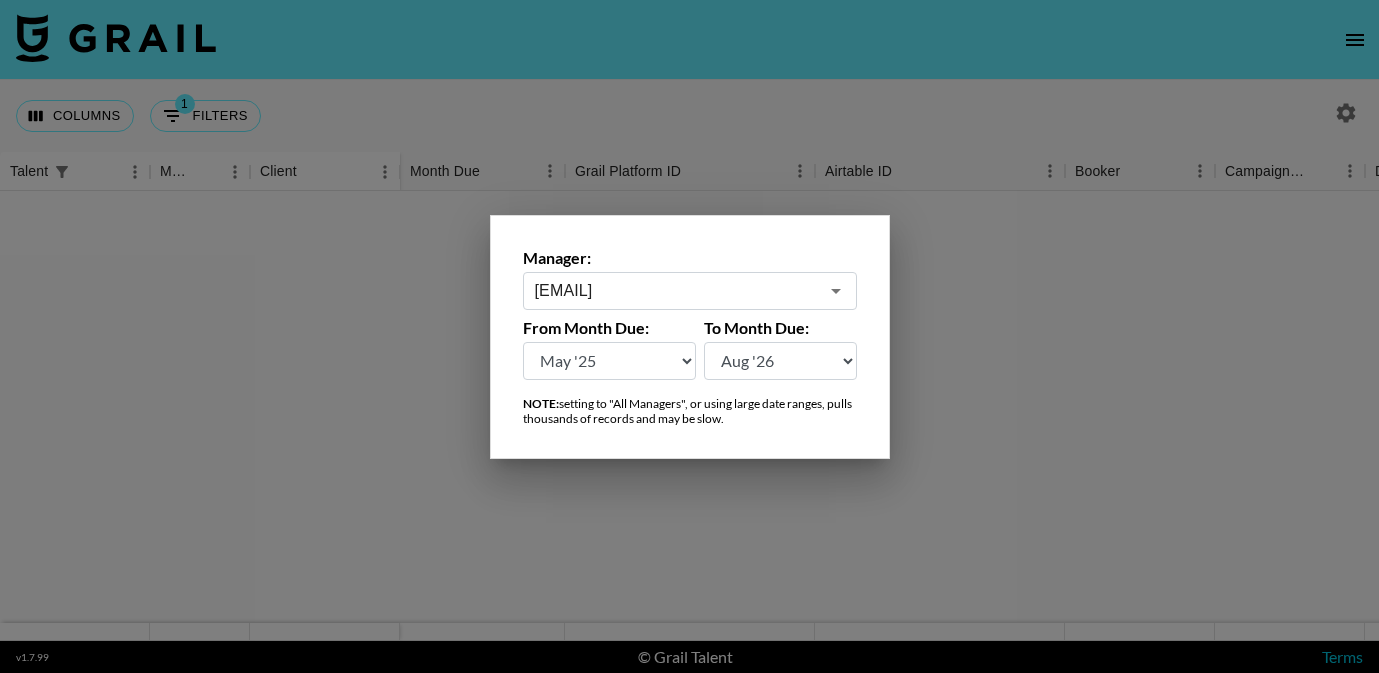 click 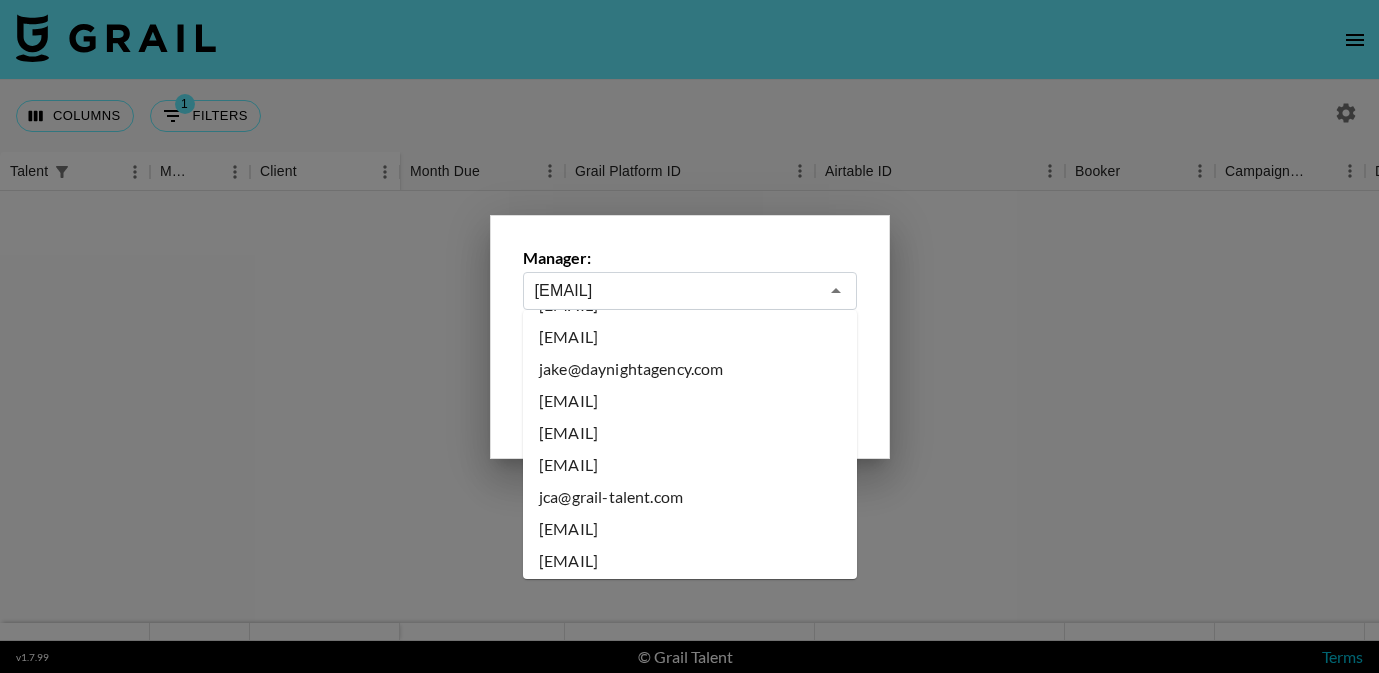 scroll, scrollTop: 5407, scrollLeft: 0, axis: vertical 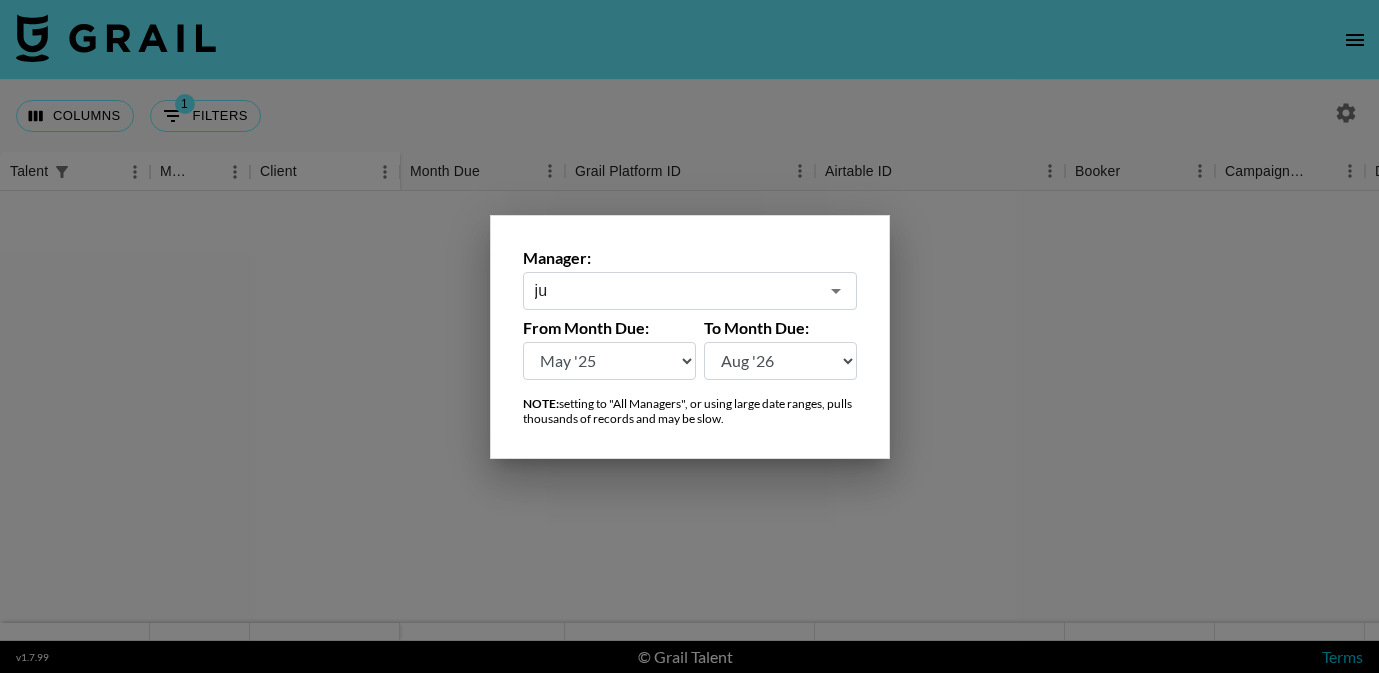 click 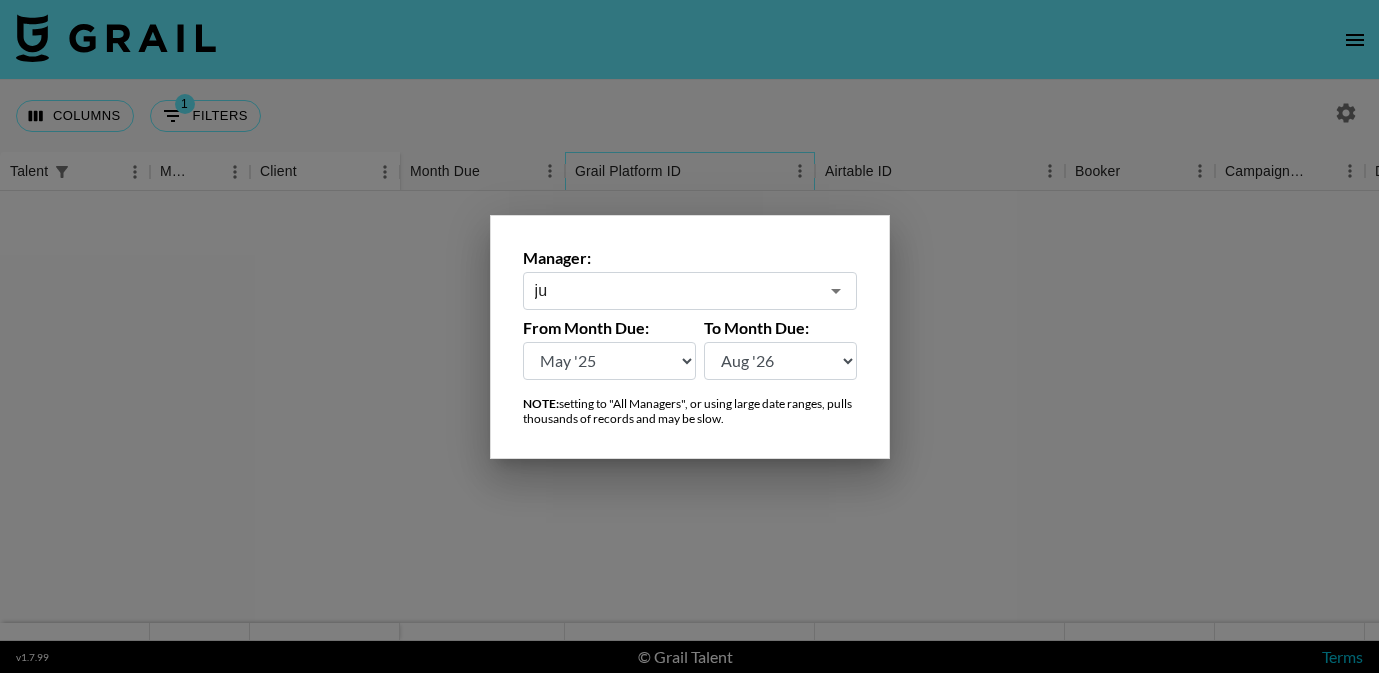 click on "Grail Platform ID" at bounding box center [680, 171] 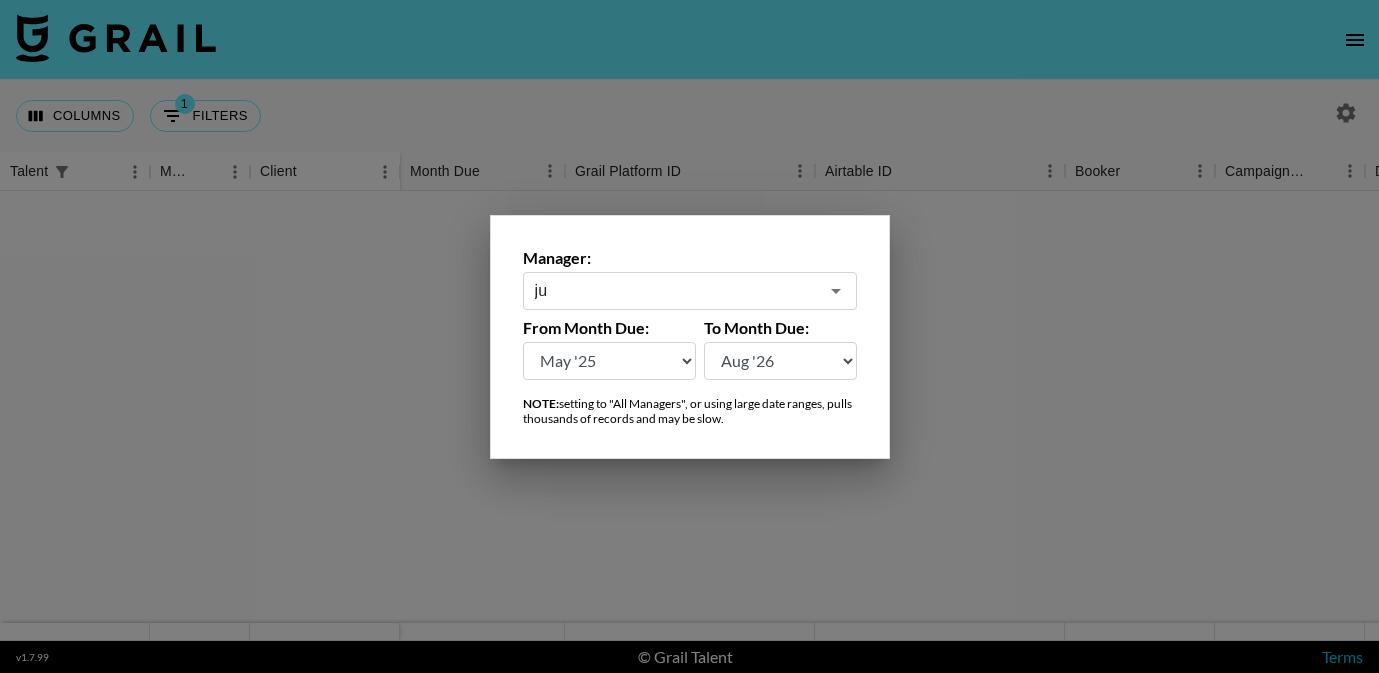 click on "No results found." at bounding box center [689, 416] 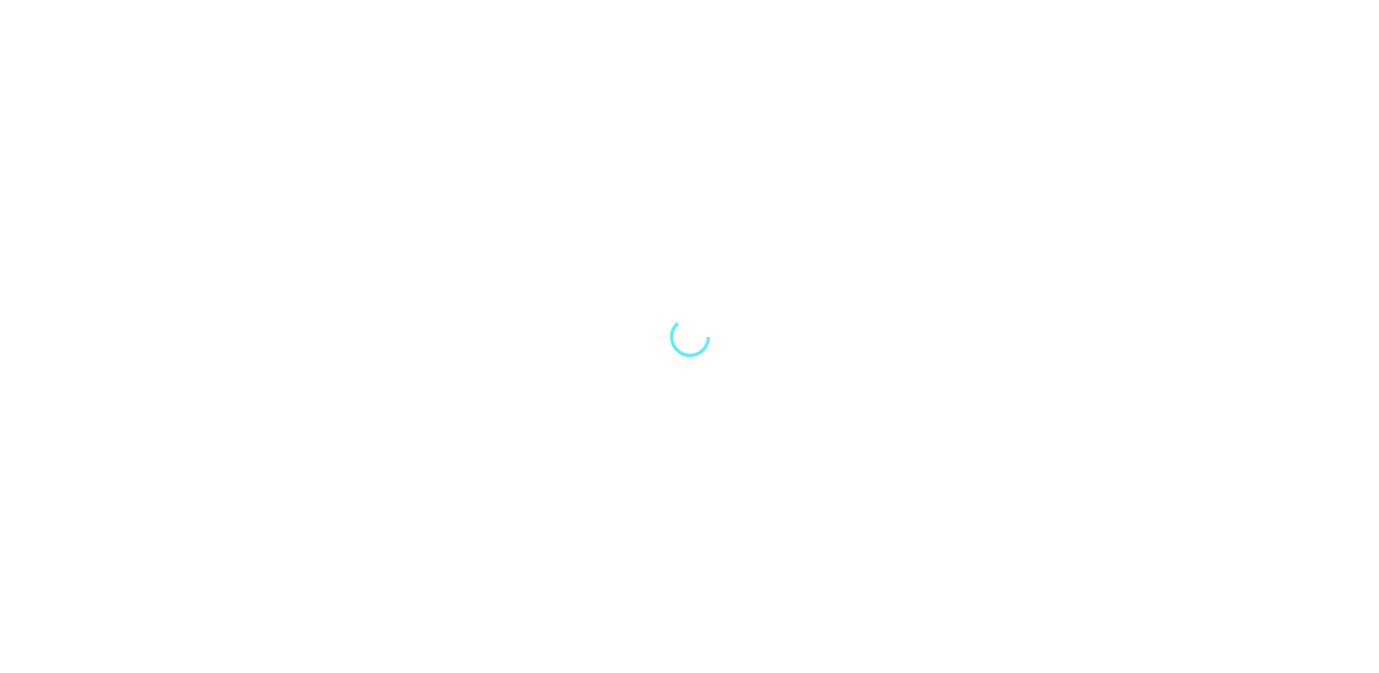 scroll, scrollTop: 0, scrollLeft: 0, axis: both 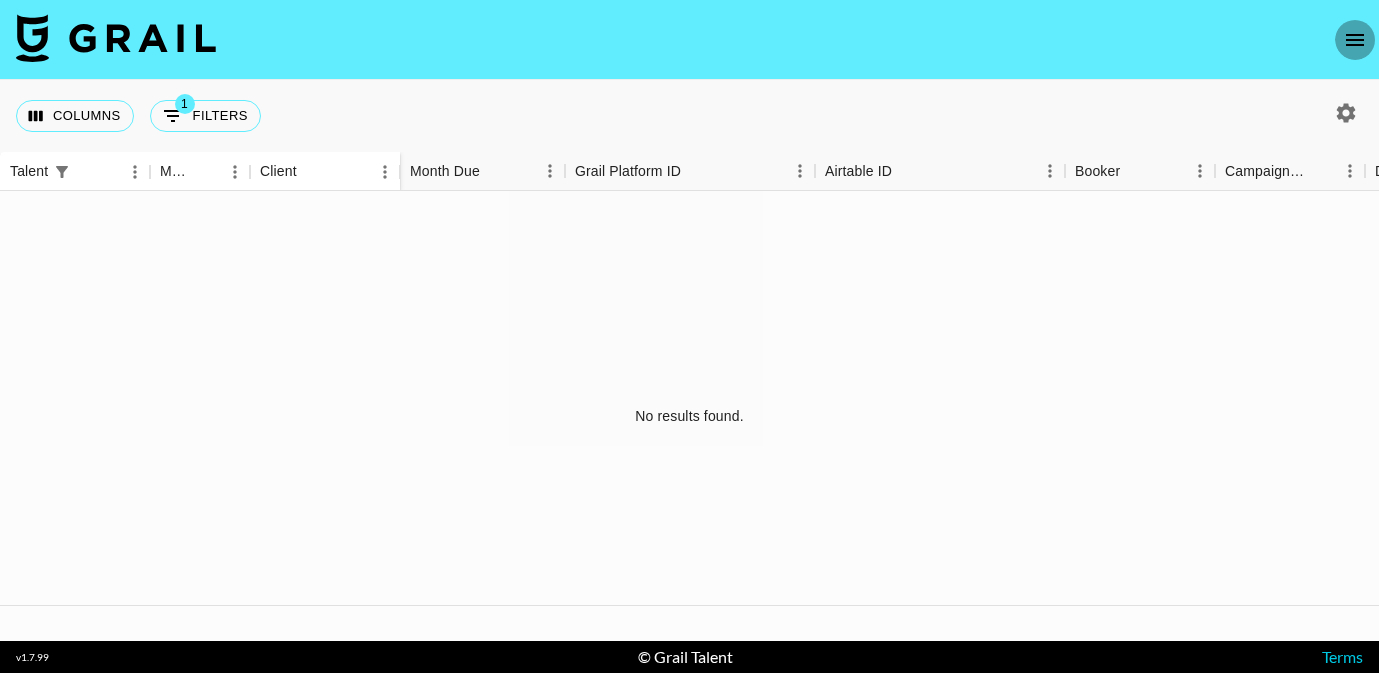 click 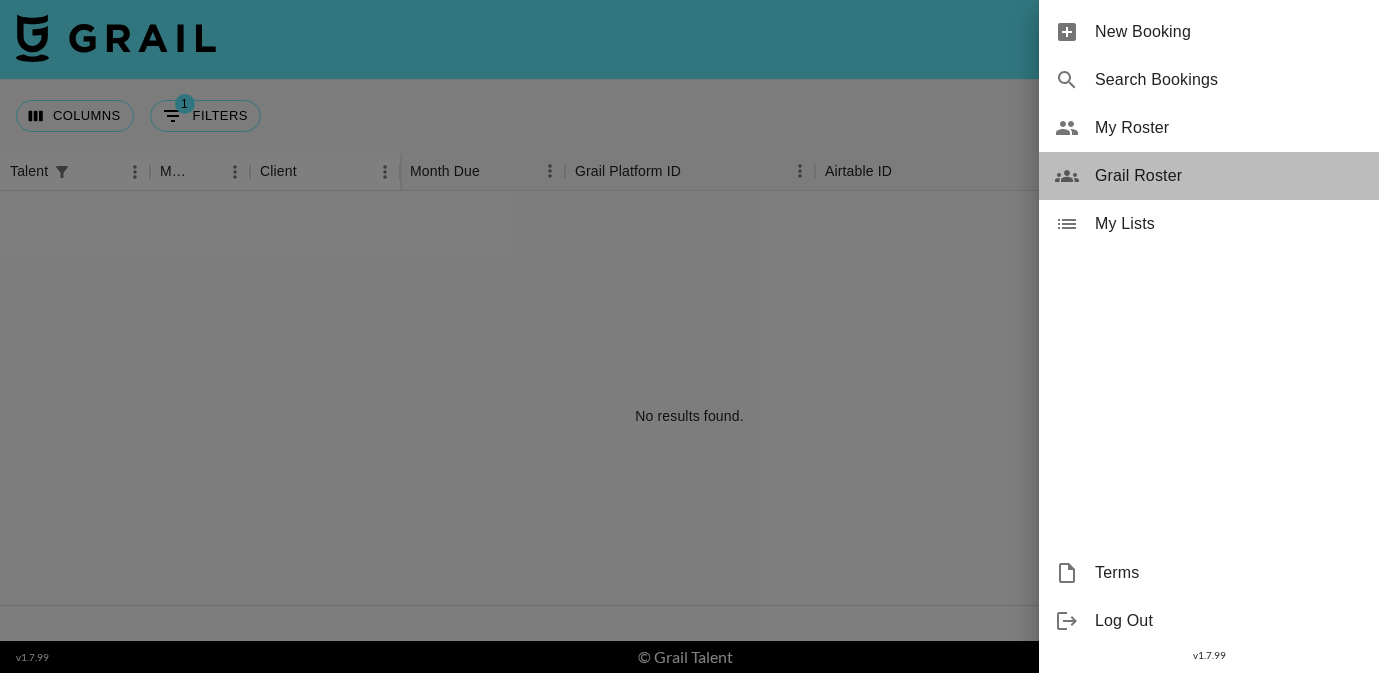click on "Grail Roster" at bounding box center (1229, 176) 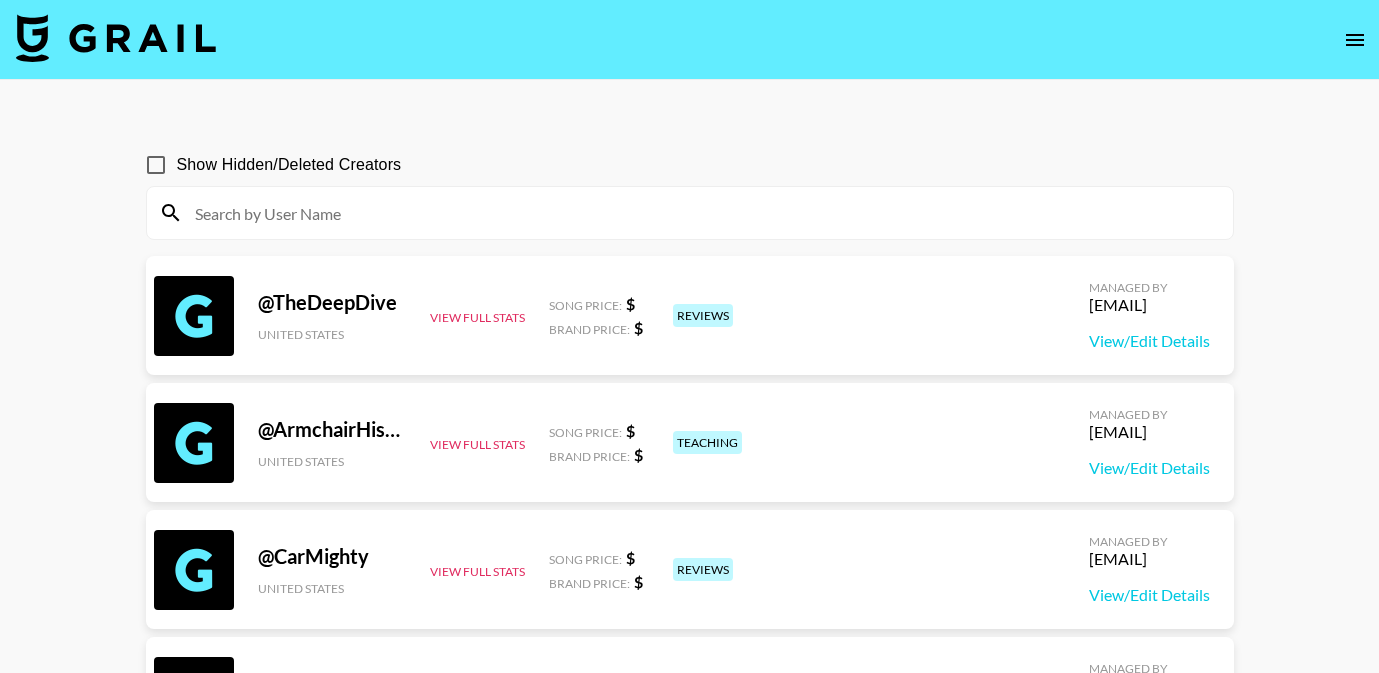 click at bounding box center [702, 213] 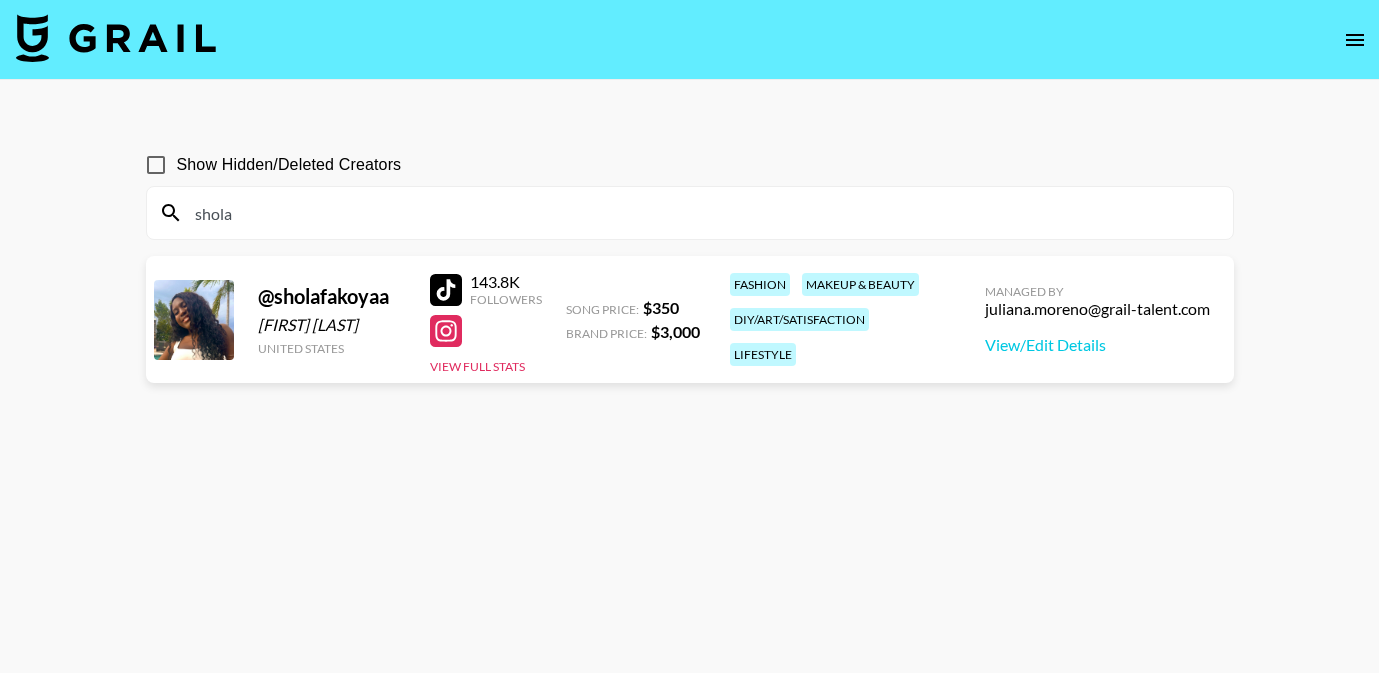 type on "[FIRST]" 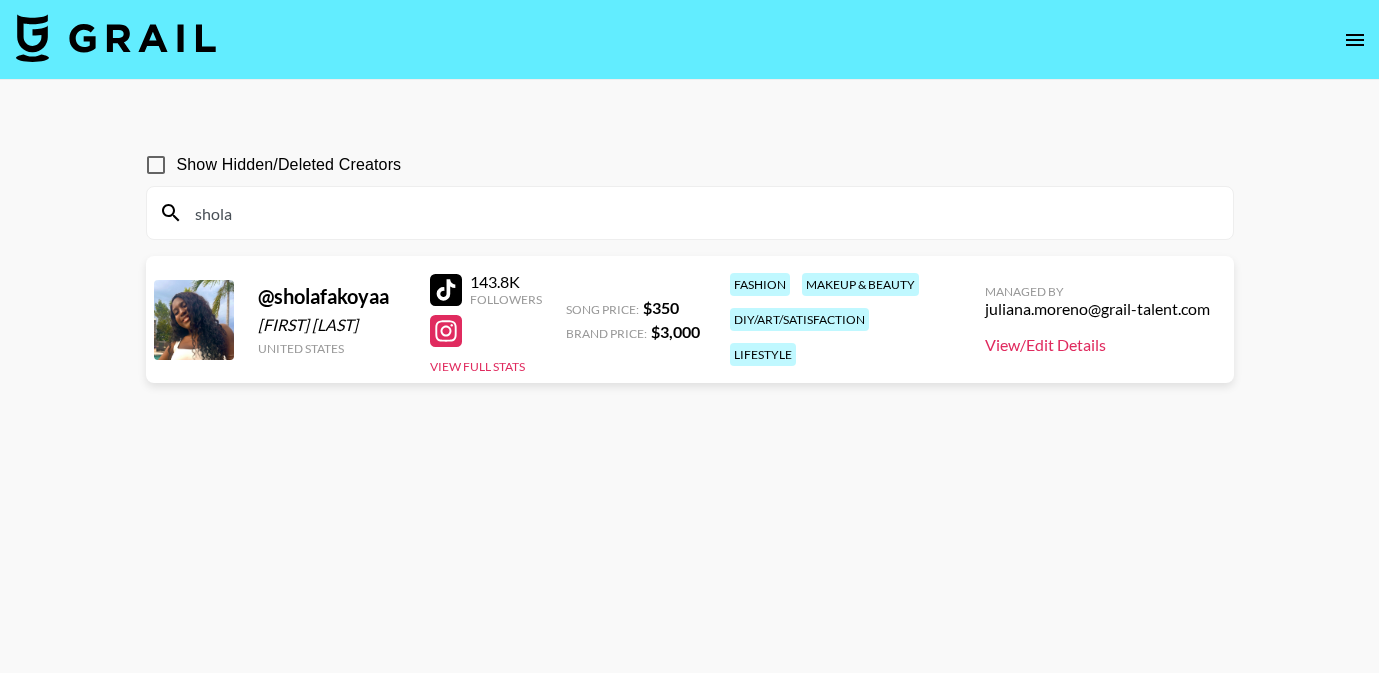 click on "View/Edit Details" at bounding box center (1097, 345) 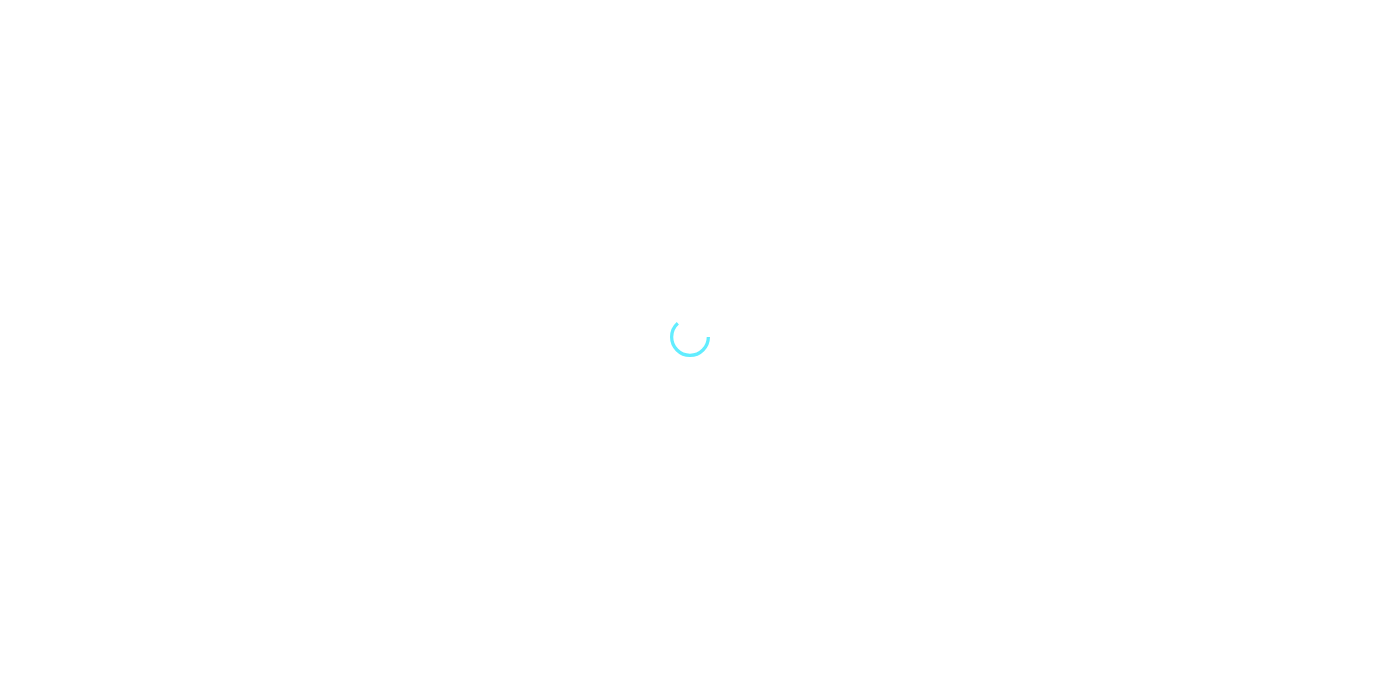 scroll, scrollTop: 0, scrollLeft: 0, axis: both 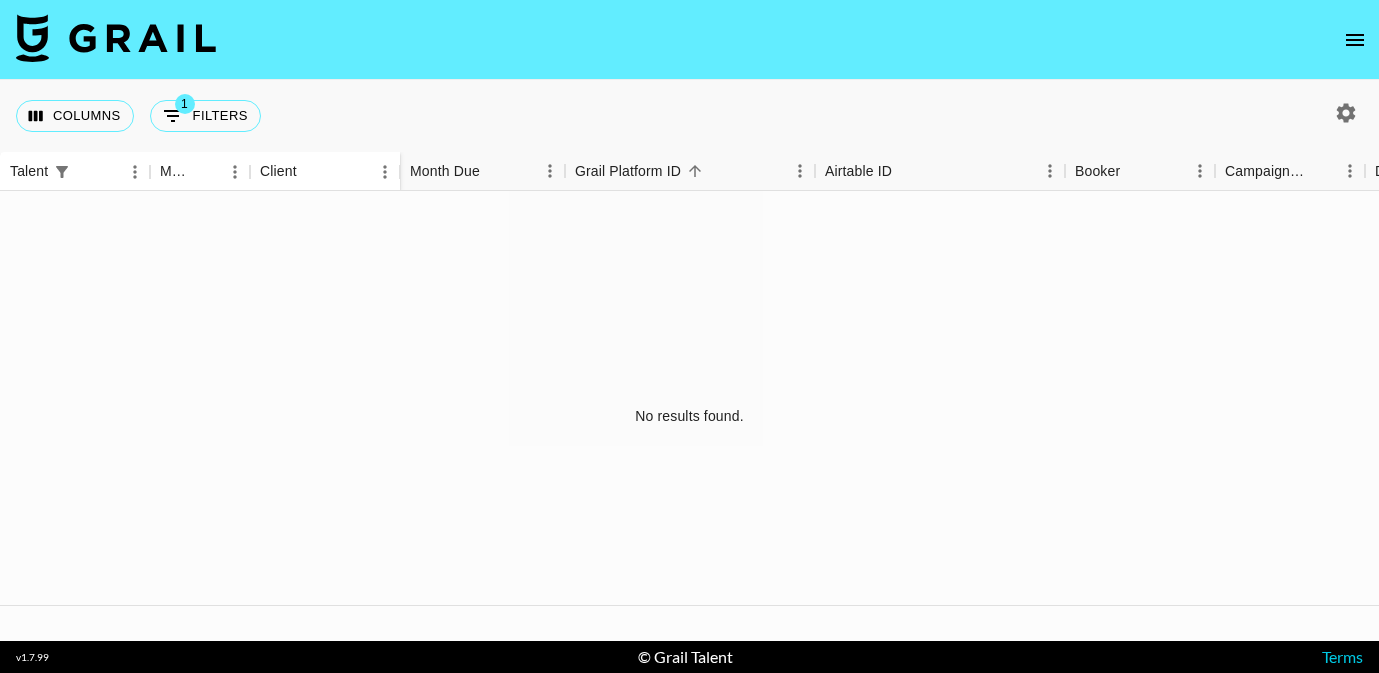 click 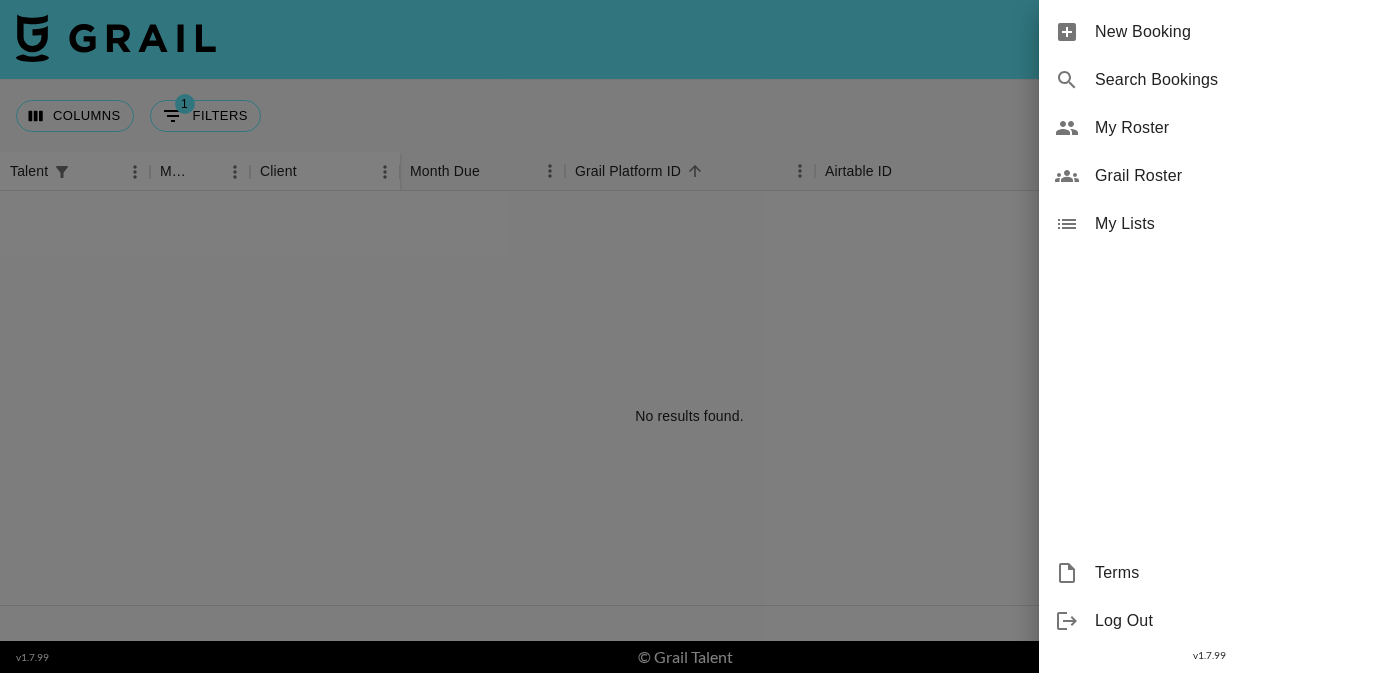 drag, startPoint x: 289, startPoint y: 95, endPoint x: 276, endPoint y: 93, distance: 13.152946 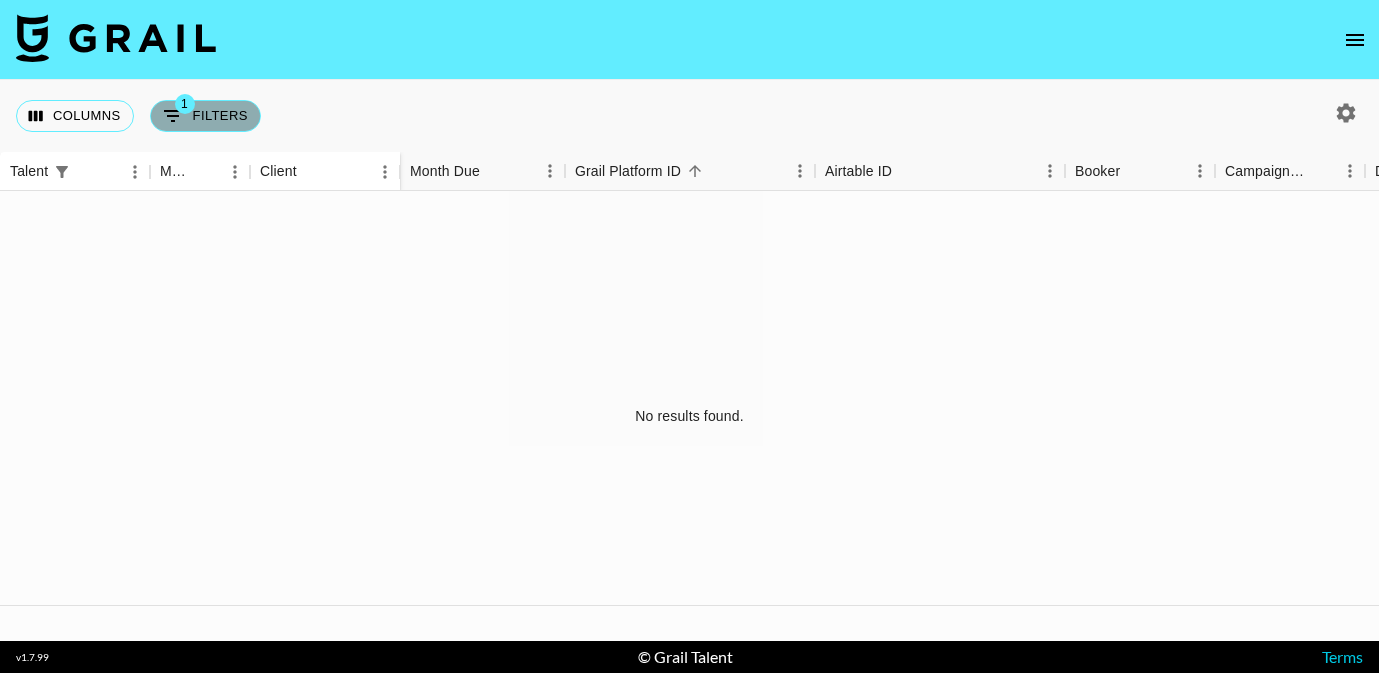click on "1 Filters" at bounding box center (205, 116) 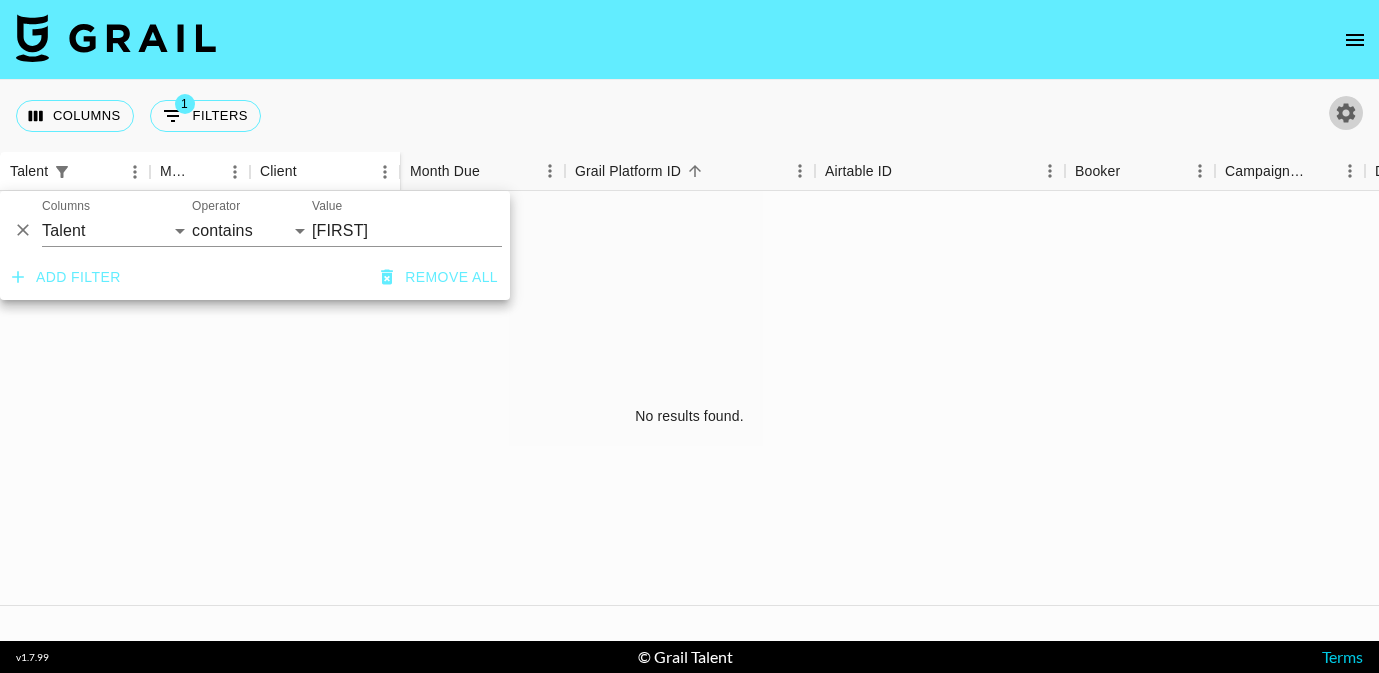 click 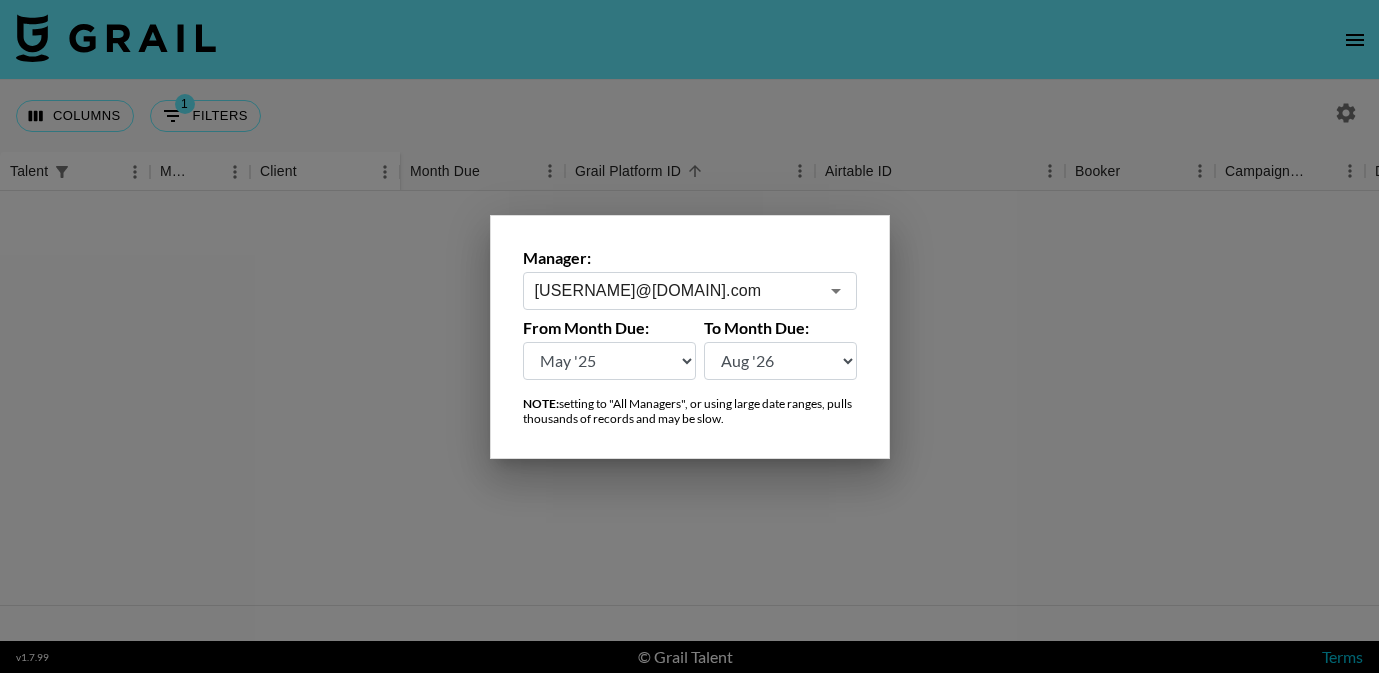 click on "Manager: [EMAIL] ​ From Month Due: Aug '26 Jul '26 Jun '26 May '26 Apr '26 Mar '26 Feb '26 Jan '26 Dec '25 Nov '25 Oct '25 Sep '25 Aug '25 Jul '25 Jun '25 May '25 Apr '25 Mar '25 Feb '25 Jan '25 Dec '24 Nov '24 Oct '24 Sep '24 Aug '24 To Month Due: Aug '26 Jul '26 Jun '26 May '26 Apr '26 Mar '26 Feb '26 Jan '26 Dec '25 Nov '25 Oct '25 Sep '25 Aug '25 Jul '25 Jun '25 May '25 Apr '25 Mar '25 Feb '25 Jan '25 Dec '24 Nov '24 Oct '24 Sep '24 Aug '24 NOTE:  setting to "All Managers", or using large date ranges, pulls thousands of records and may be slow." at bounding box center [690, 337] 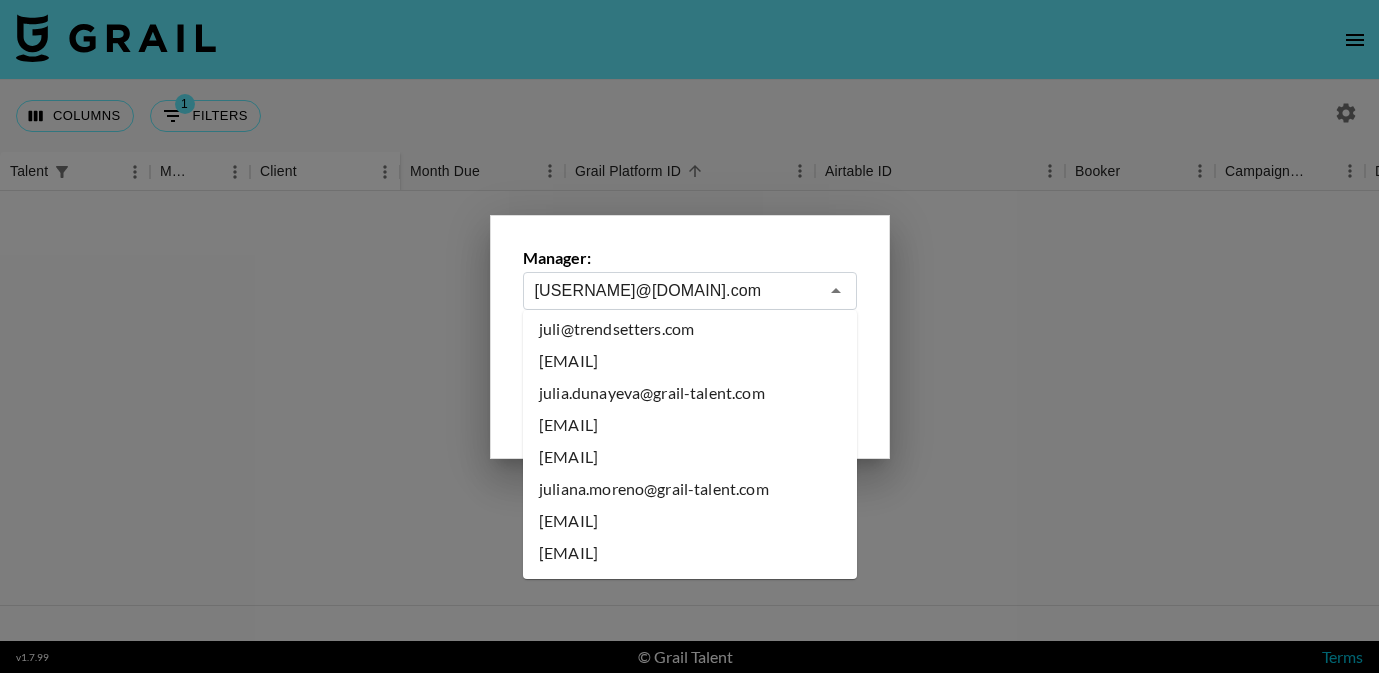 scroll, scrollTop: 6224, scrollLeft: 0, axis: vertical 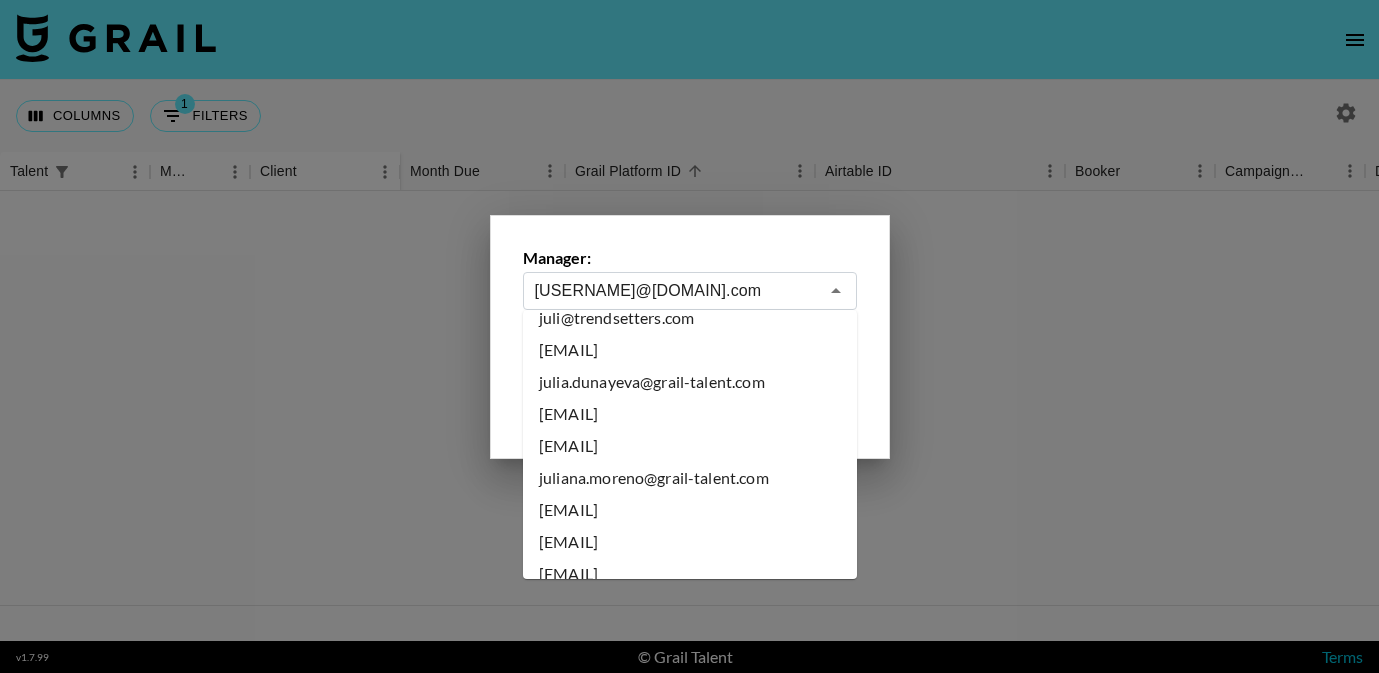 click on "juliana.moreno@grail-talent.com" at bounding box center [690, 478] 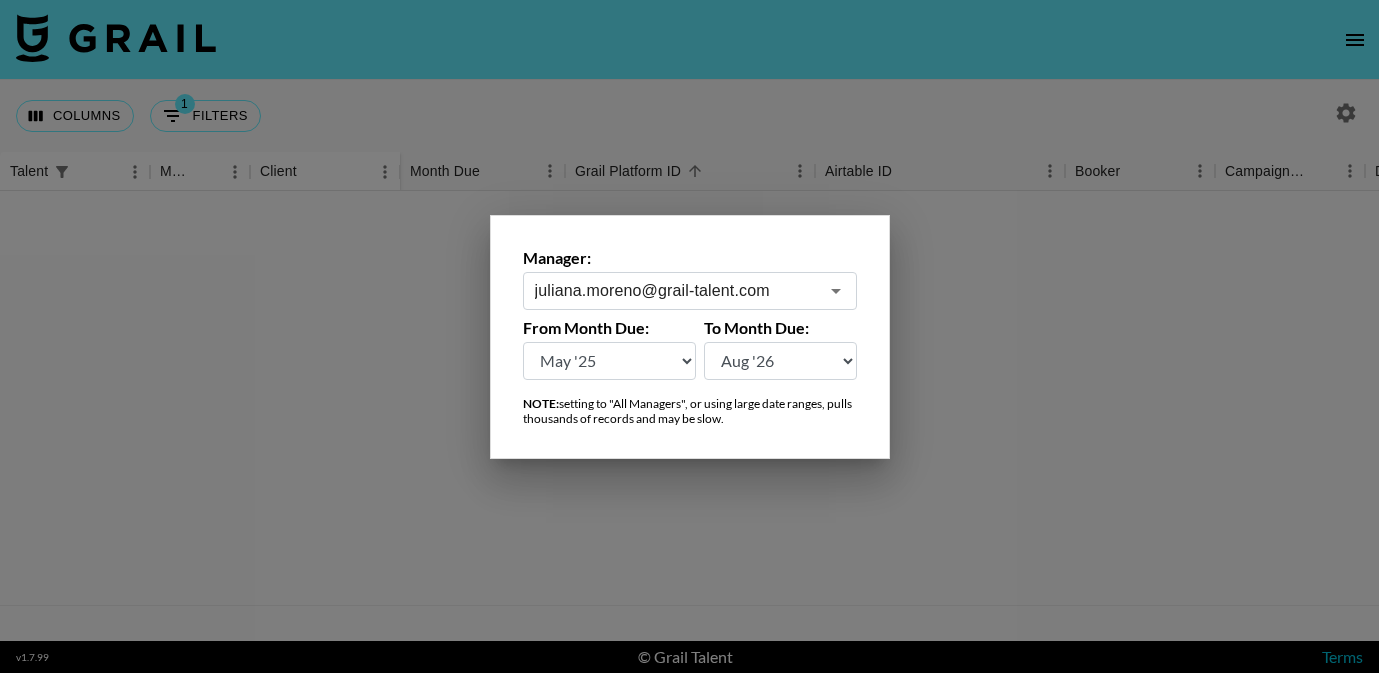 click on "Aug '26 Jul '26 Jun '26 May '26 Apr '26 Mar '26 Feb '26 Jan '26 Dec '25 Nov '25 Oct '25 Sep '25 Aug '25 Jul '25 Jun '25 May '25 Apr '25 Mar '25 Feb '25 Jan '25 Dec '24 Nov '24 Oct '24 Sep '24 Aug '24" at bounding box center [610, 361] 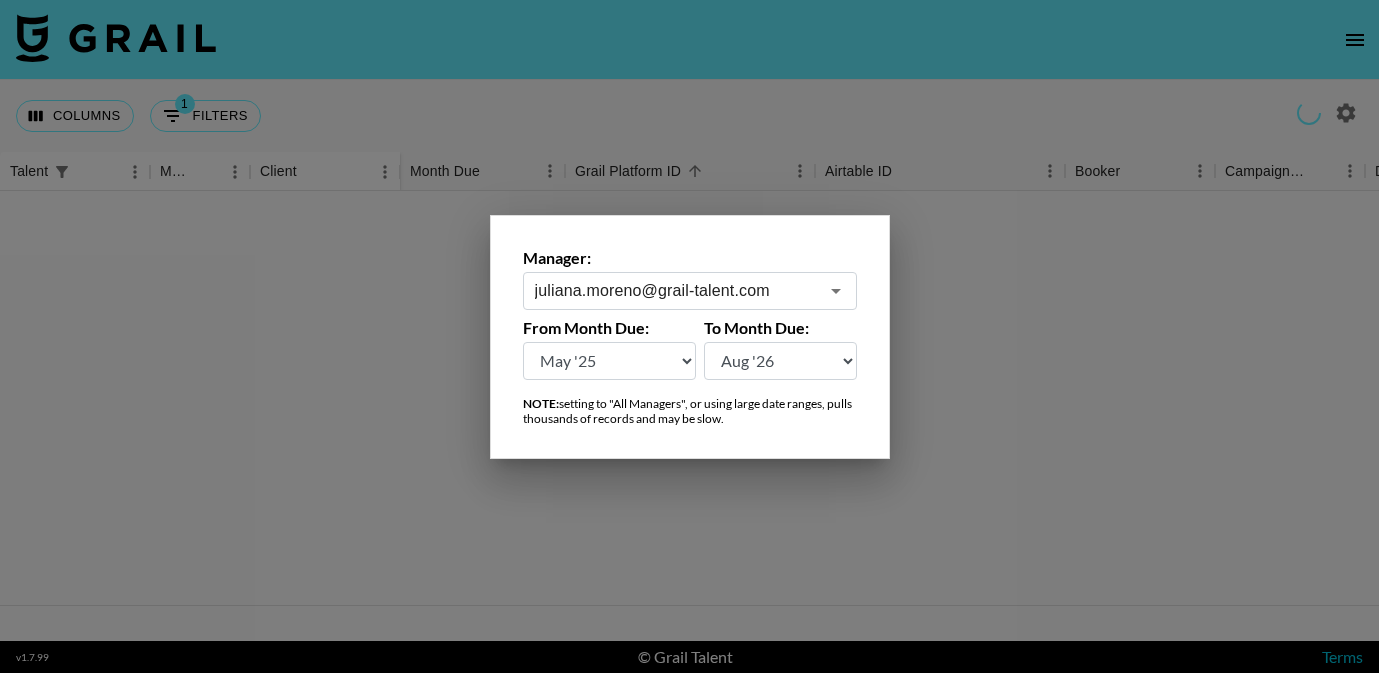 click at bounding box center (689, 336) 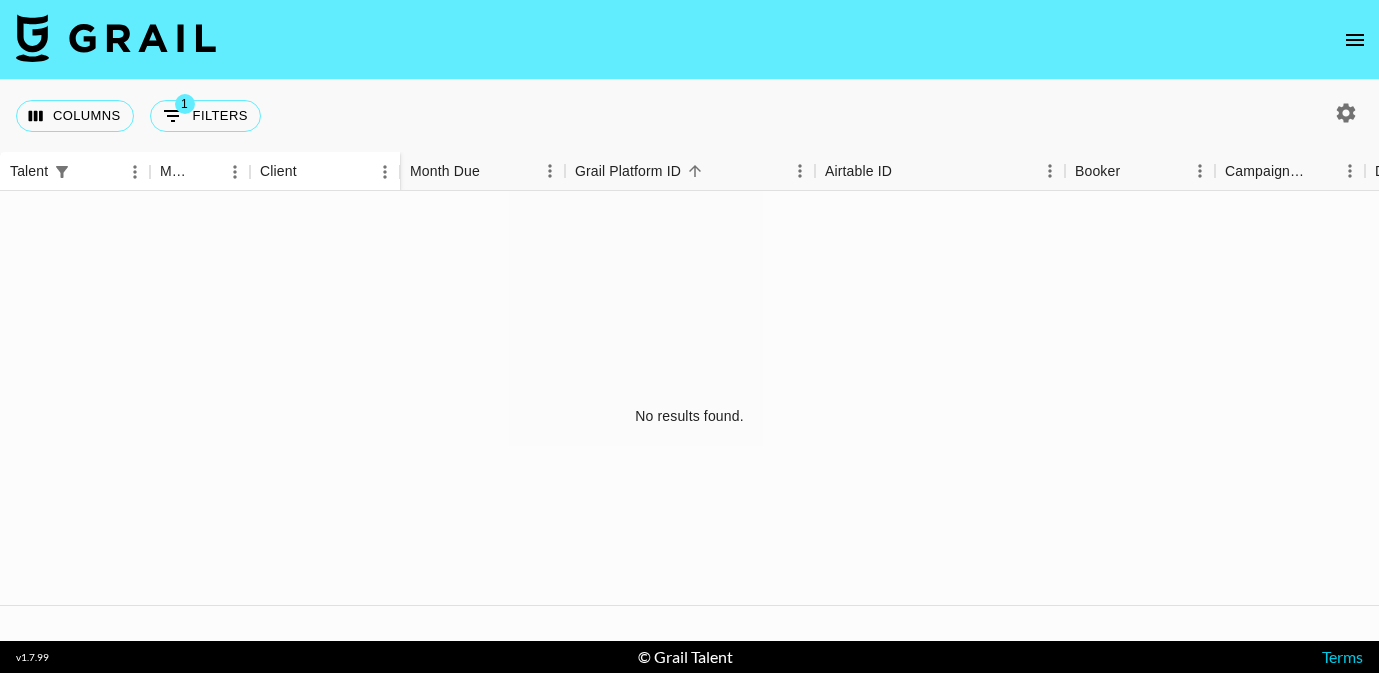 click on "No results found." at bounding box center (689, 416) 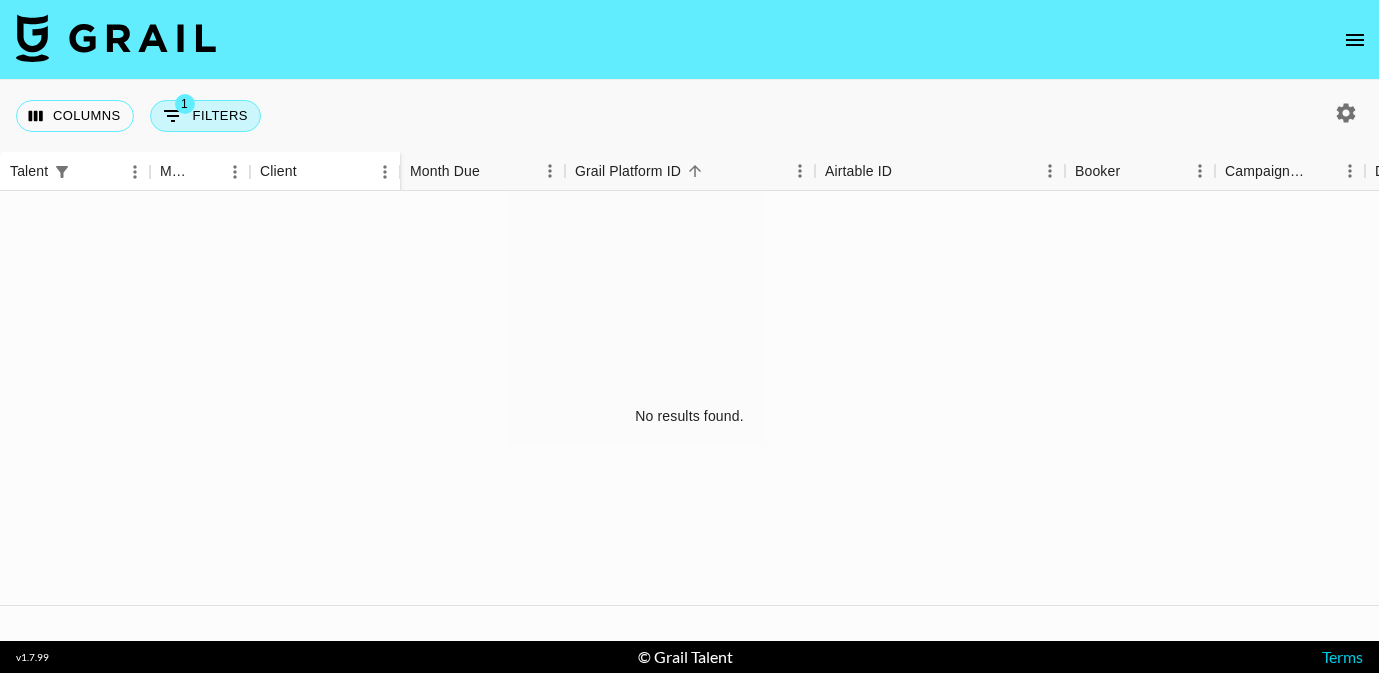 click on "1 Filters" at bounding box center (205, 116) 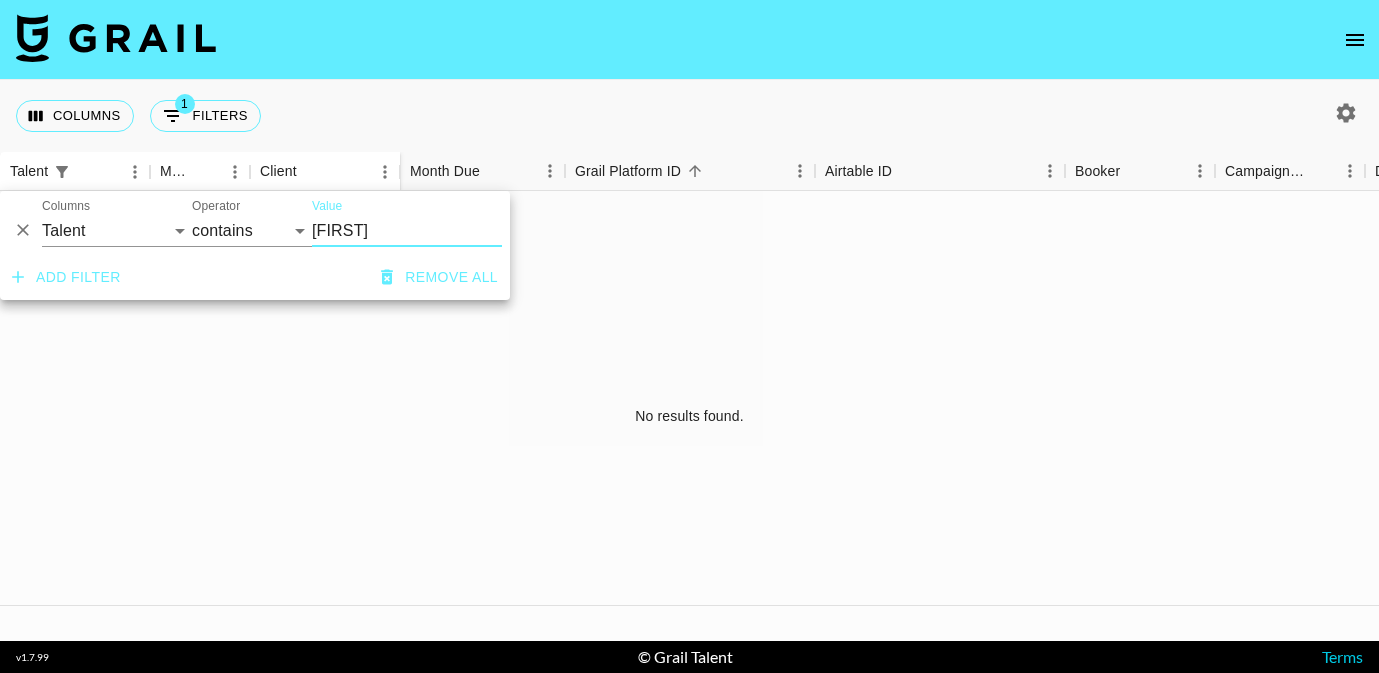 click 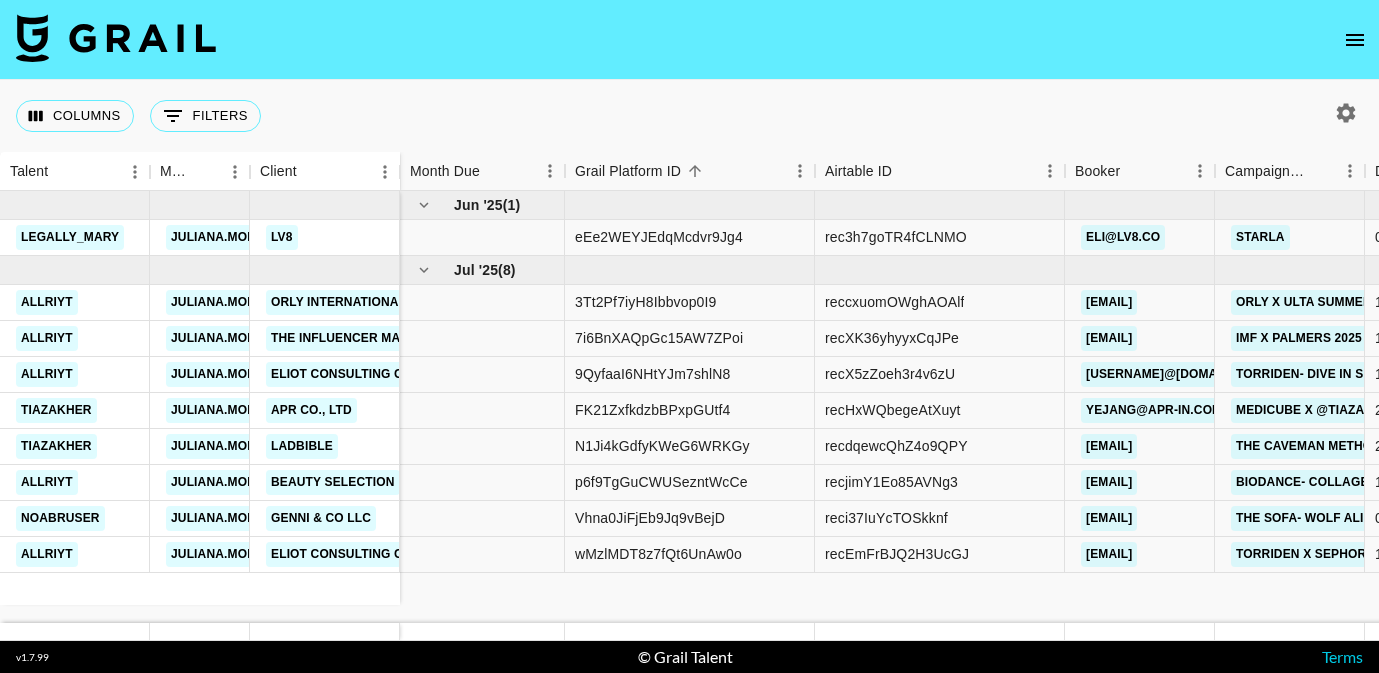 click on "Columns 0 Filters + Booking" at bounding box center (689, 116) 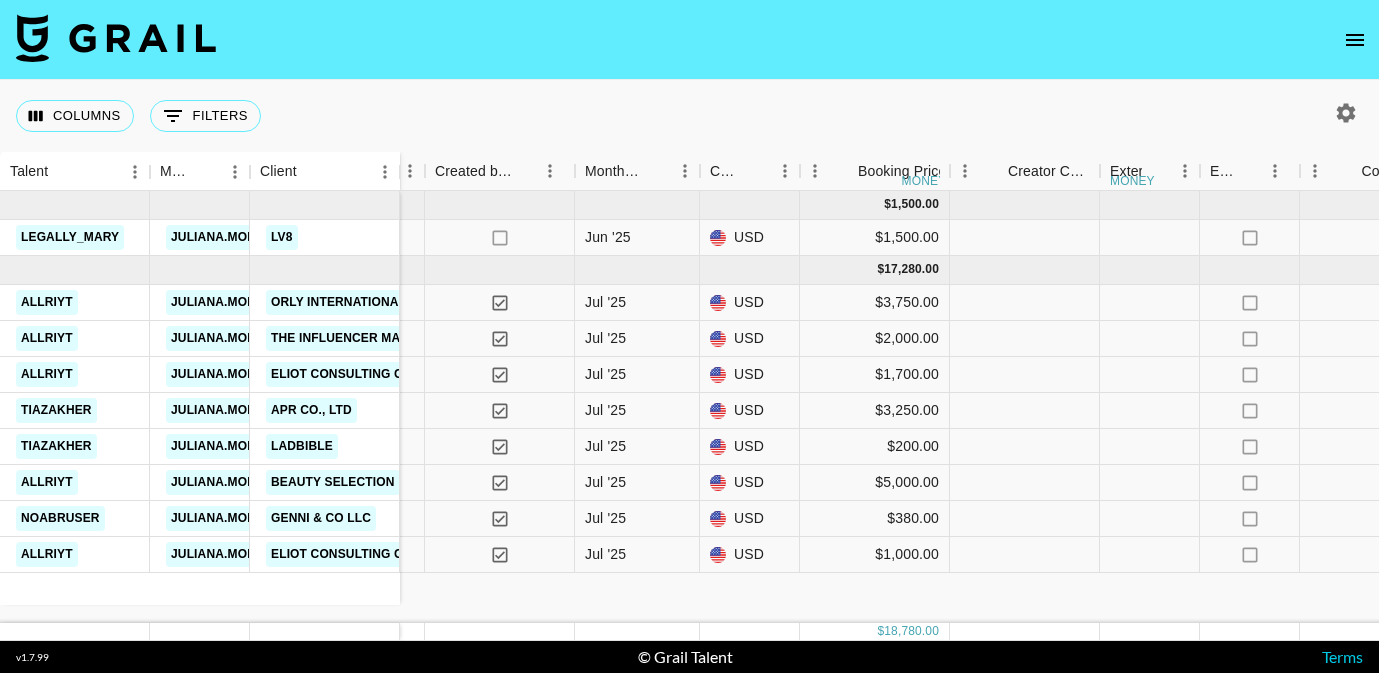 scroll, scrollTop: 0, scrollLeft: 1066, axis: horizontal 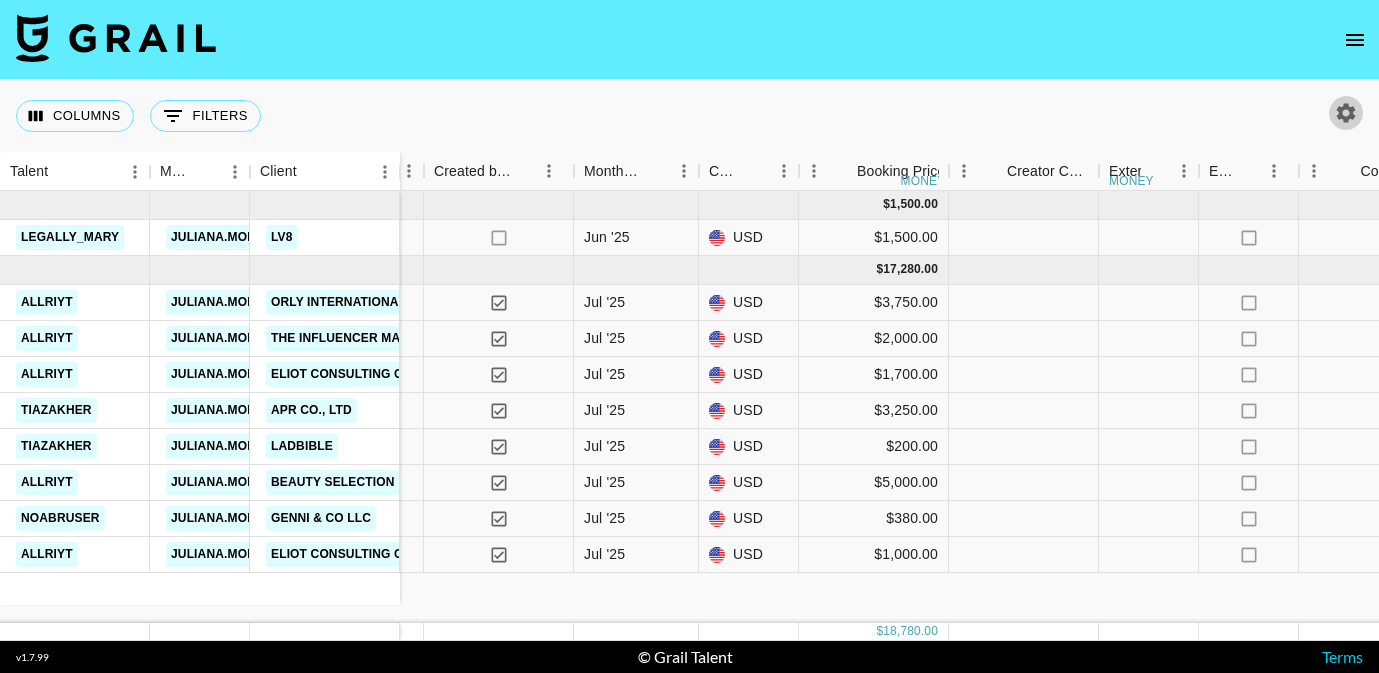 click 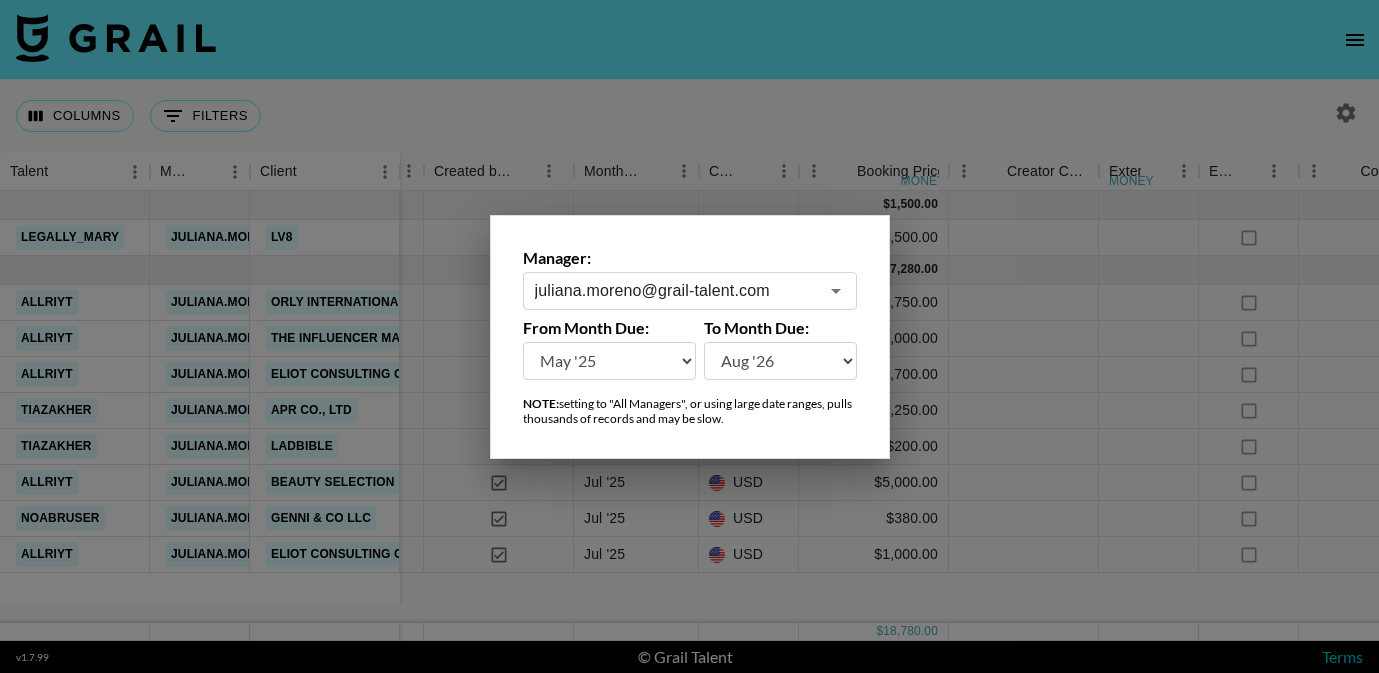 click on "Aug '26 Jul '26 Jun '26 May '26 Apr '26 Mar '26 Feb '26 Jan '26 Dec '25 Nov '25 Oct '25 Sep '25 Aug '25 Jul '25 Jun '25 May '25 Apr '25 Mar '25 Feb '25 Jan '25 Dec '24 Nov '24 Oct '24 Sep '24 Aug '24" at bounding box center [610, 361] 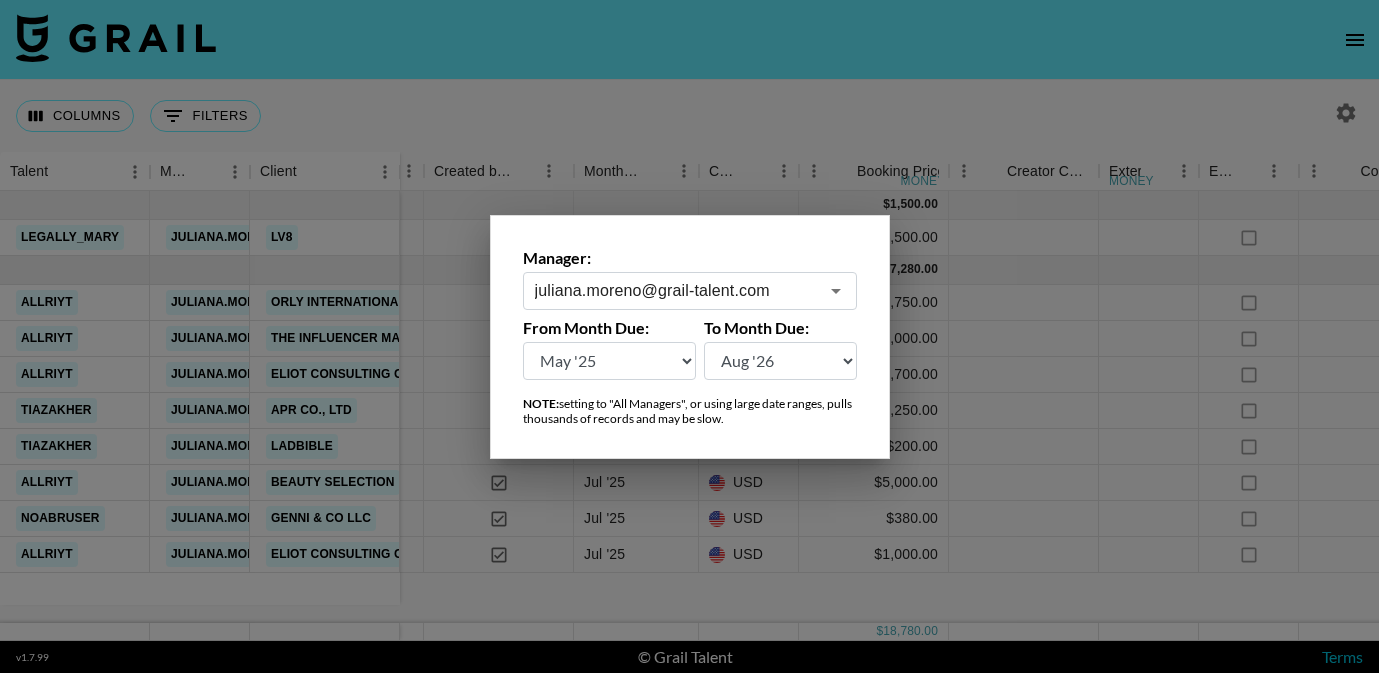 select on "Aug '24" 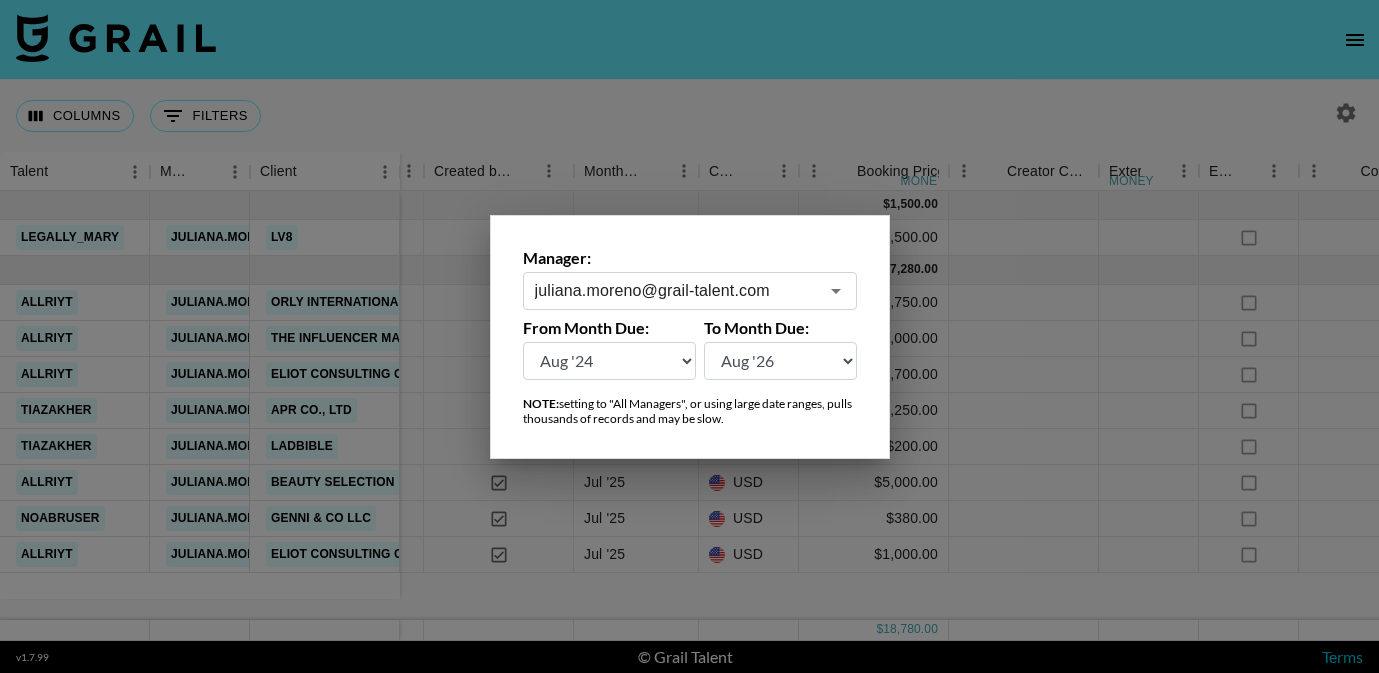 click at bounding box center [689, 336] 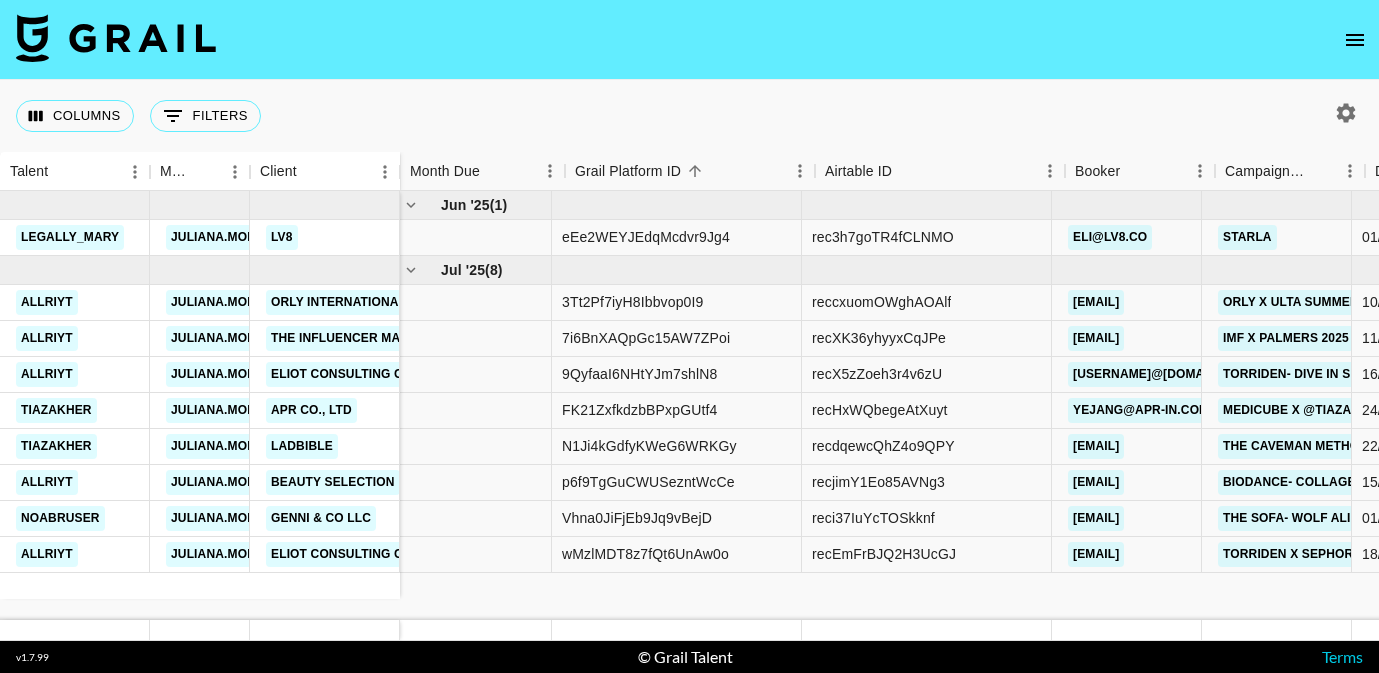 scroll, scrollTop: 0, scrollLeft: 0, axis: both 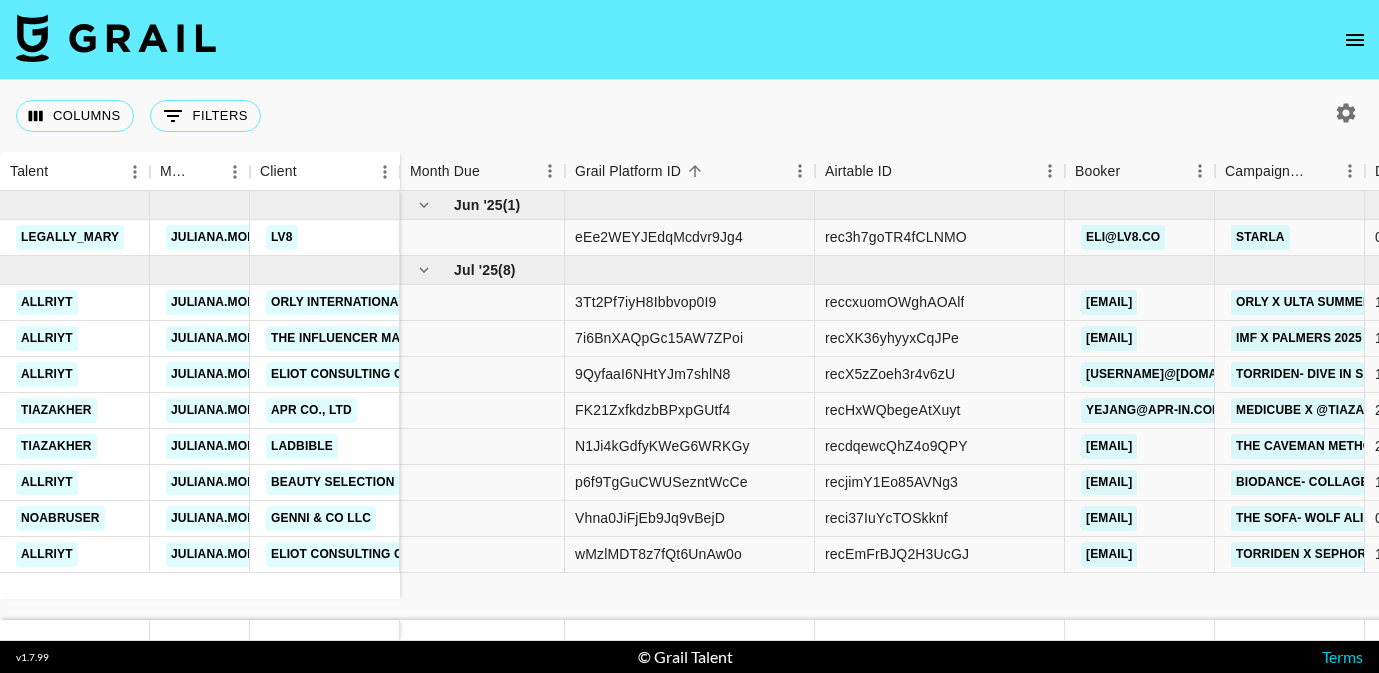 click 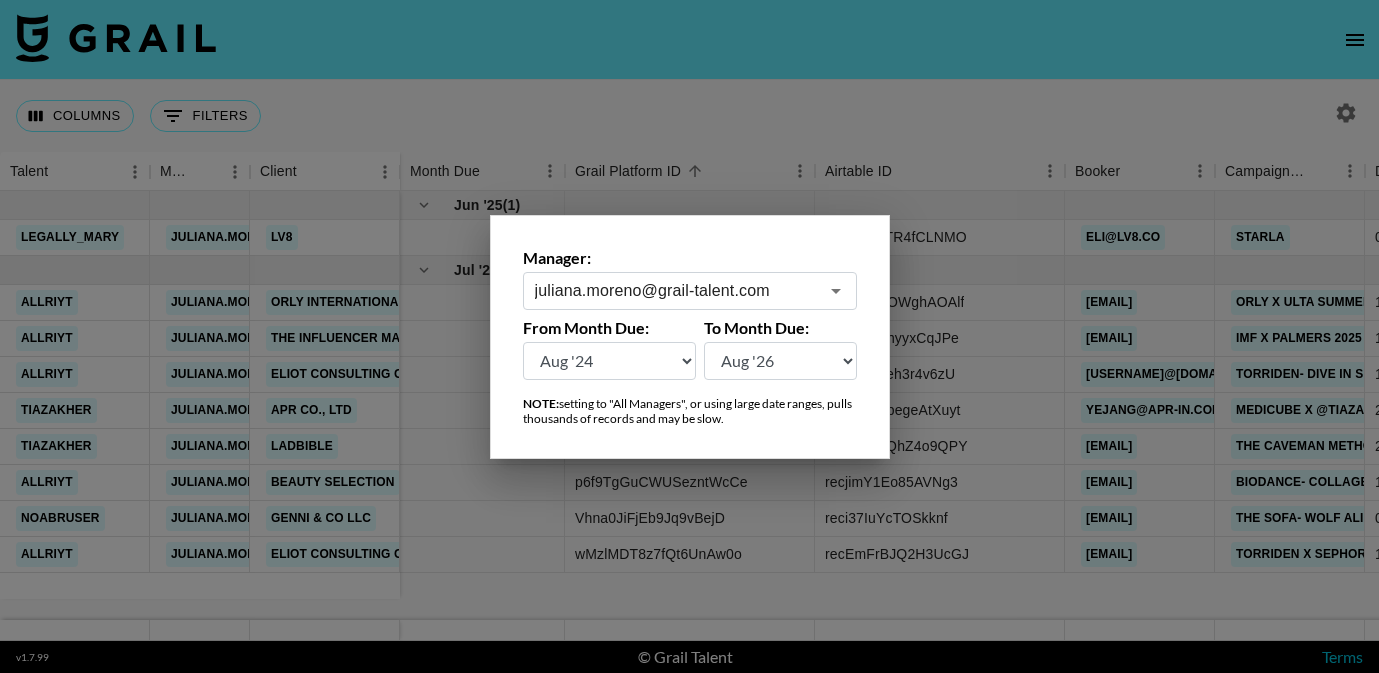click on "Aug '26 Jul '26 Jun '26 May '26 Apr '26 Mar '26 Feb '26 Jan '26 Dec '25 Nov '25 Oct '25 Sep '25 Aug '25 Jul '25 Jun '25 May '25 Apr '25 Mar '25 Feb '25 Jan '25 Dec '24 Nov '24 Oct '24 Sep '24 Aug '24" at bounding box center [780, 361] 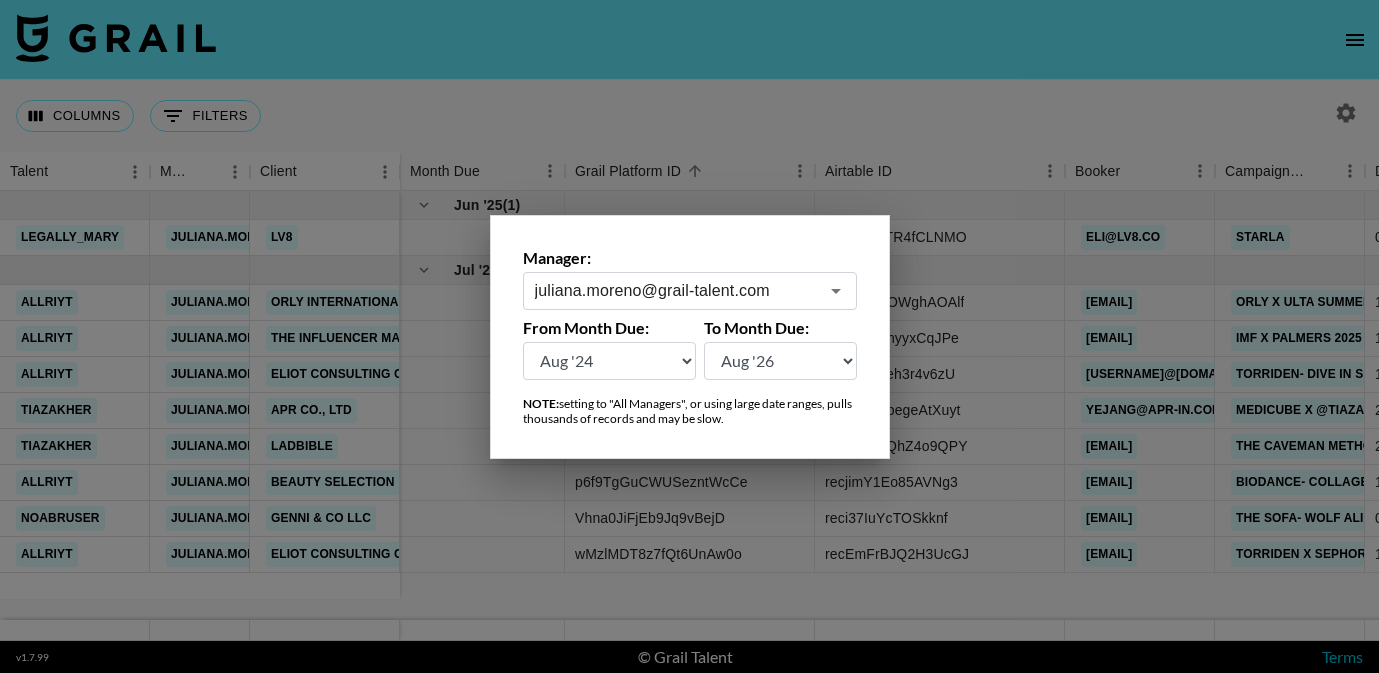 click on "Aug '26 Jul '26 Jun '26 May '26 Apr '26 Mar '26 Feb '26 Jan '26 Dec '25 Nov '25 Oct '25 Sep '25 Aug '25 Jul '25 Jun '25 May '25 Apr '25 Mar '25 Feb '25 Jan '25 Dec '24 Nov '24 Oct '24 Sep '24 Aug '24" at bounding box center (610, 361) 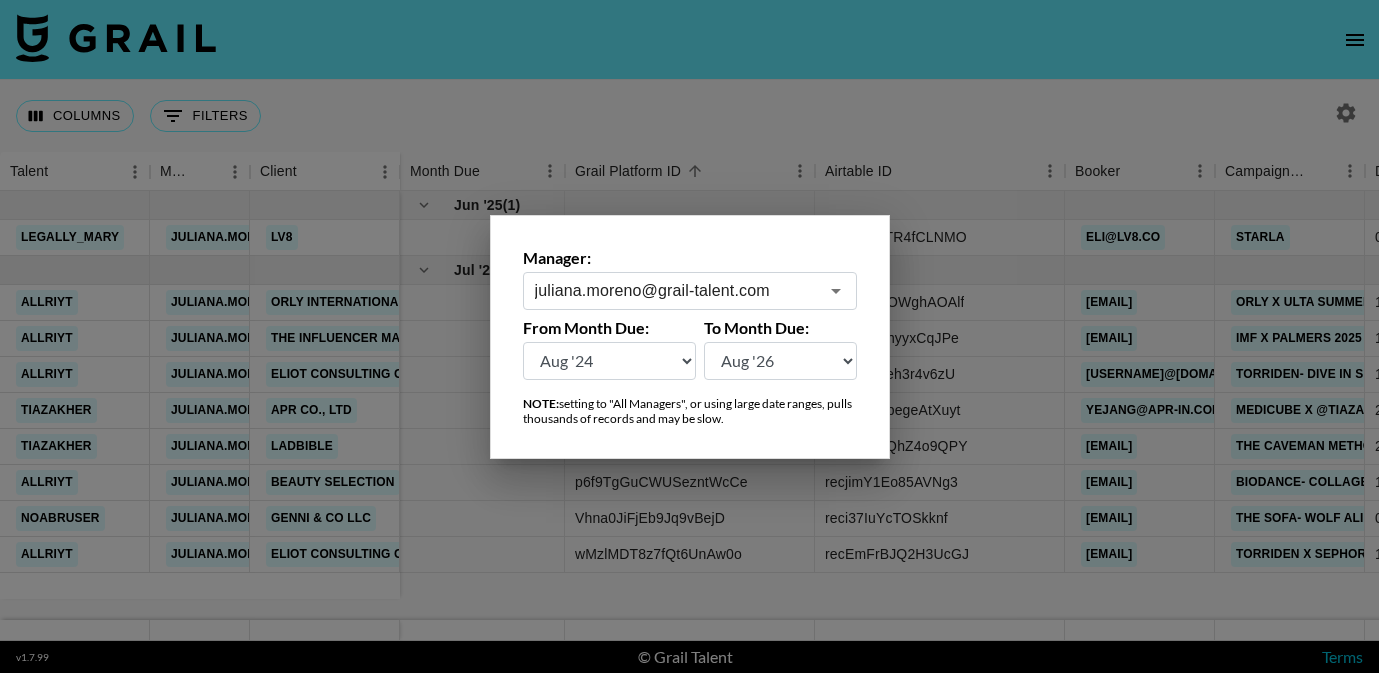 click at bounding box center [689, 336] 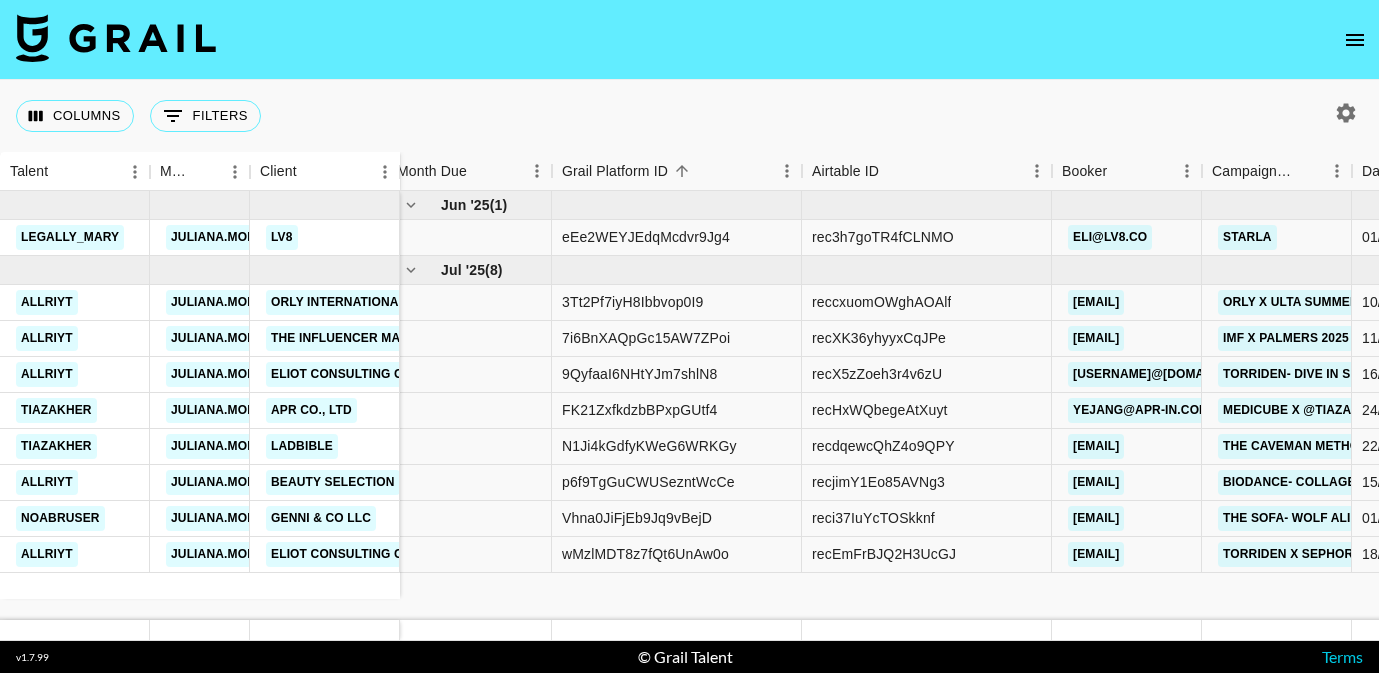 scroll, scrollTop: 0, scrollLeft: 0, axis: both 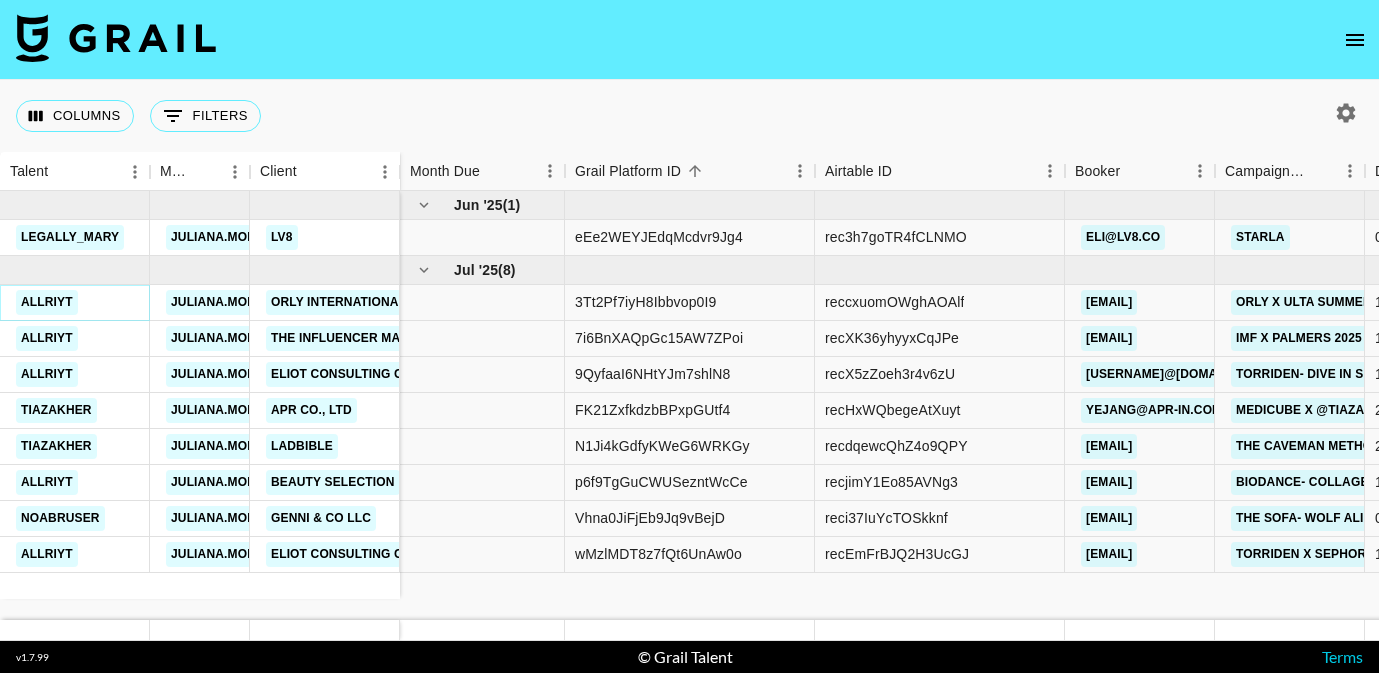 click on "allriyt" at bounding box center [47, 302] 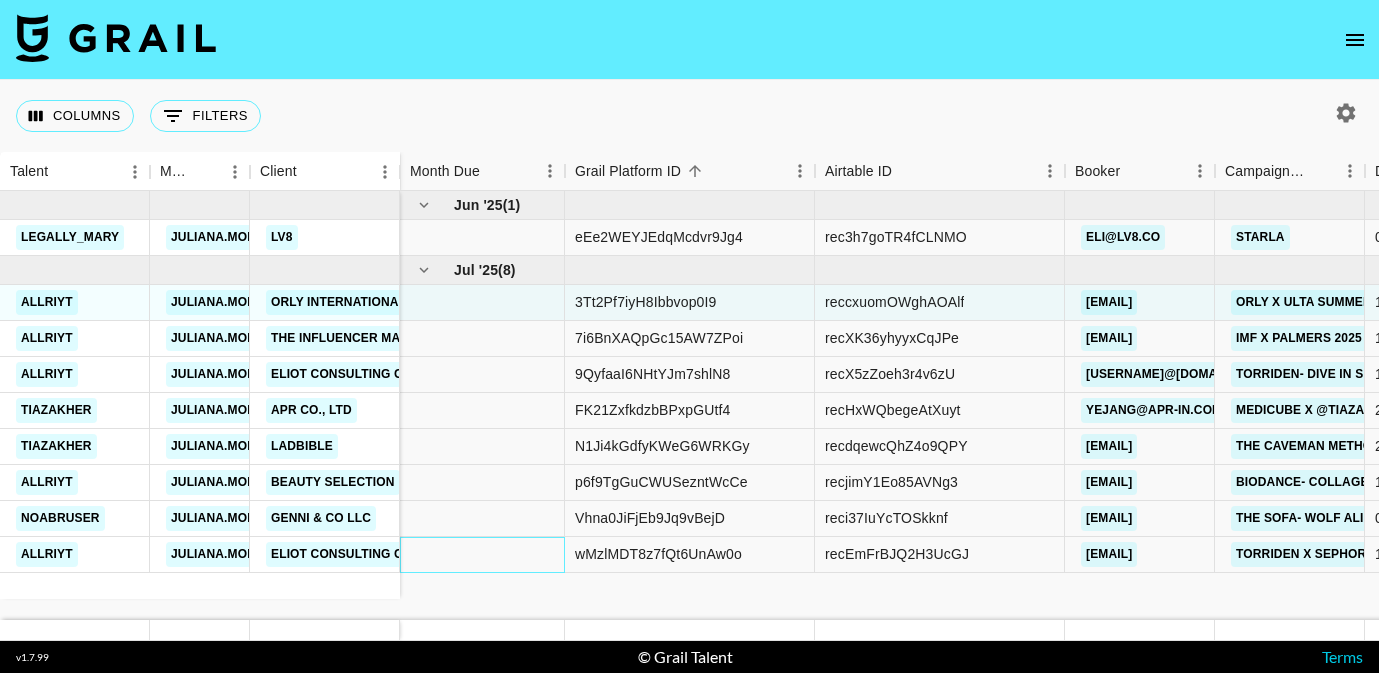 click at bounding box center (482, 555) 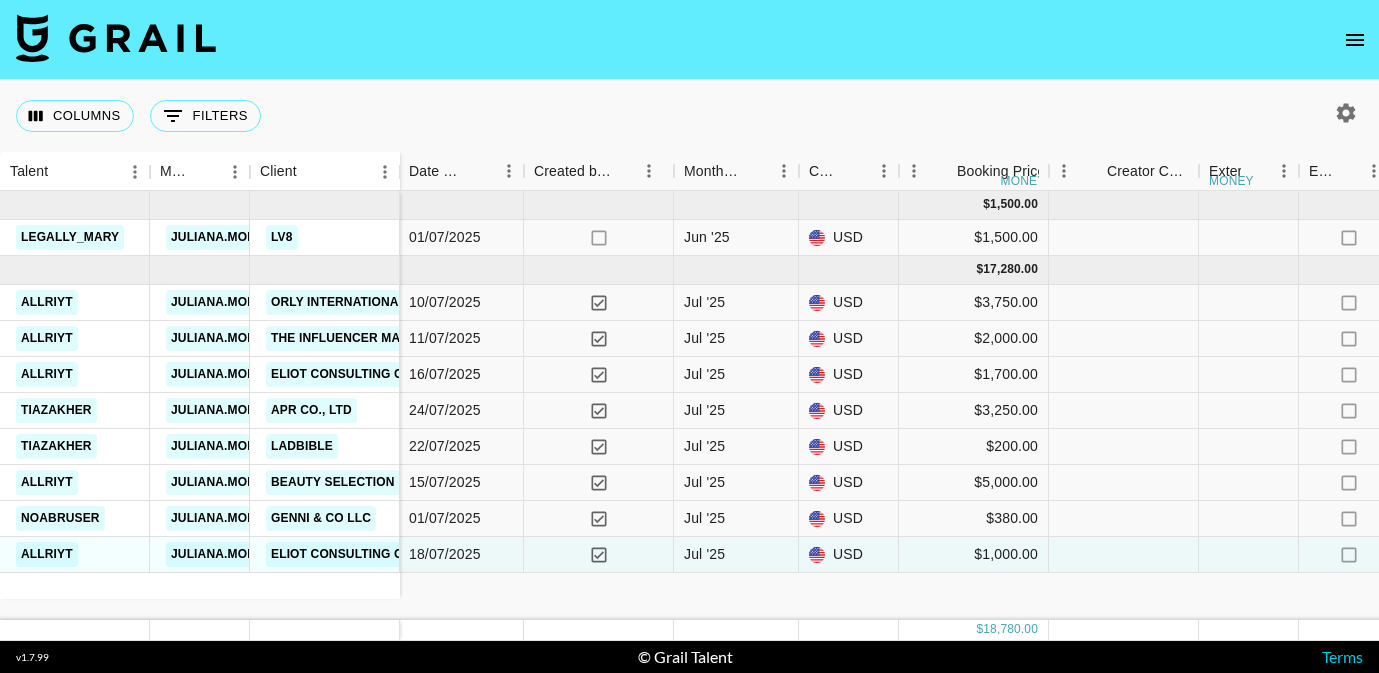scroll, scrollTop: 0, scrollLeft: 967, axis: horizontal 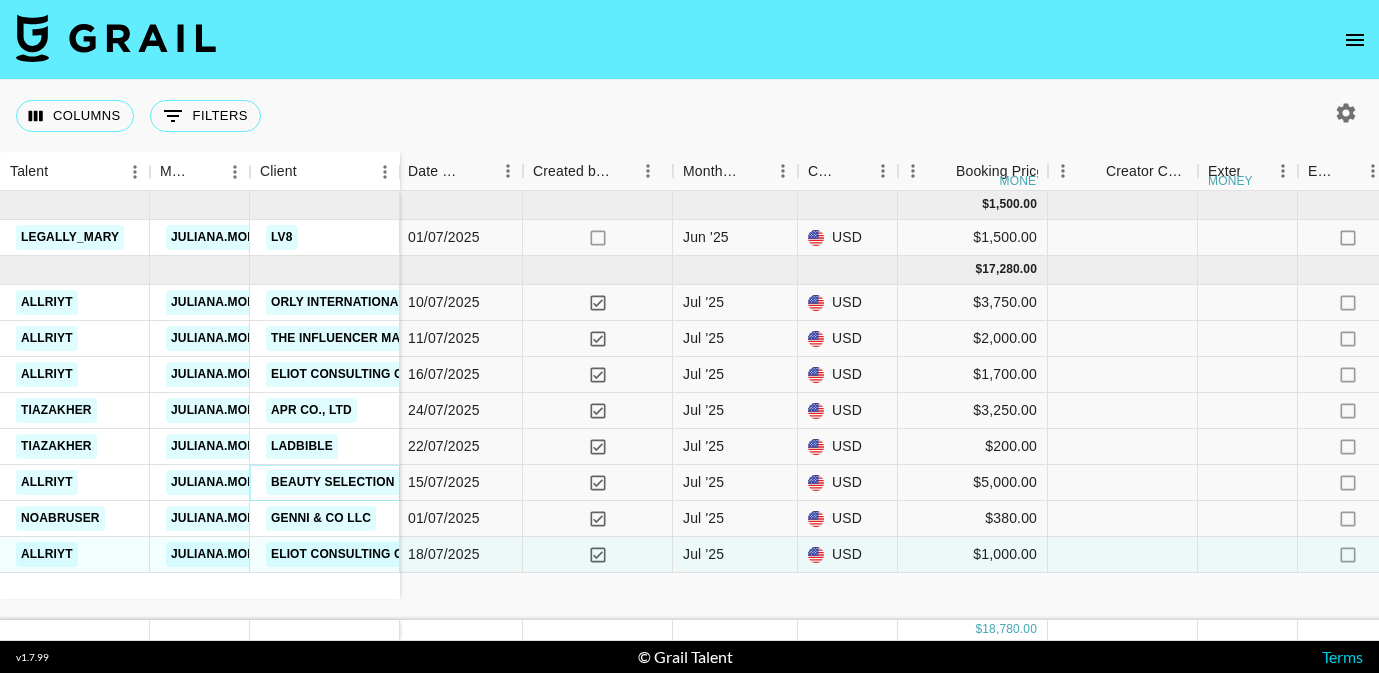 click on "Beauty Selection" at bounding box center (333, 482) 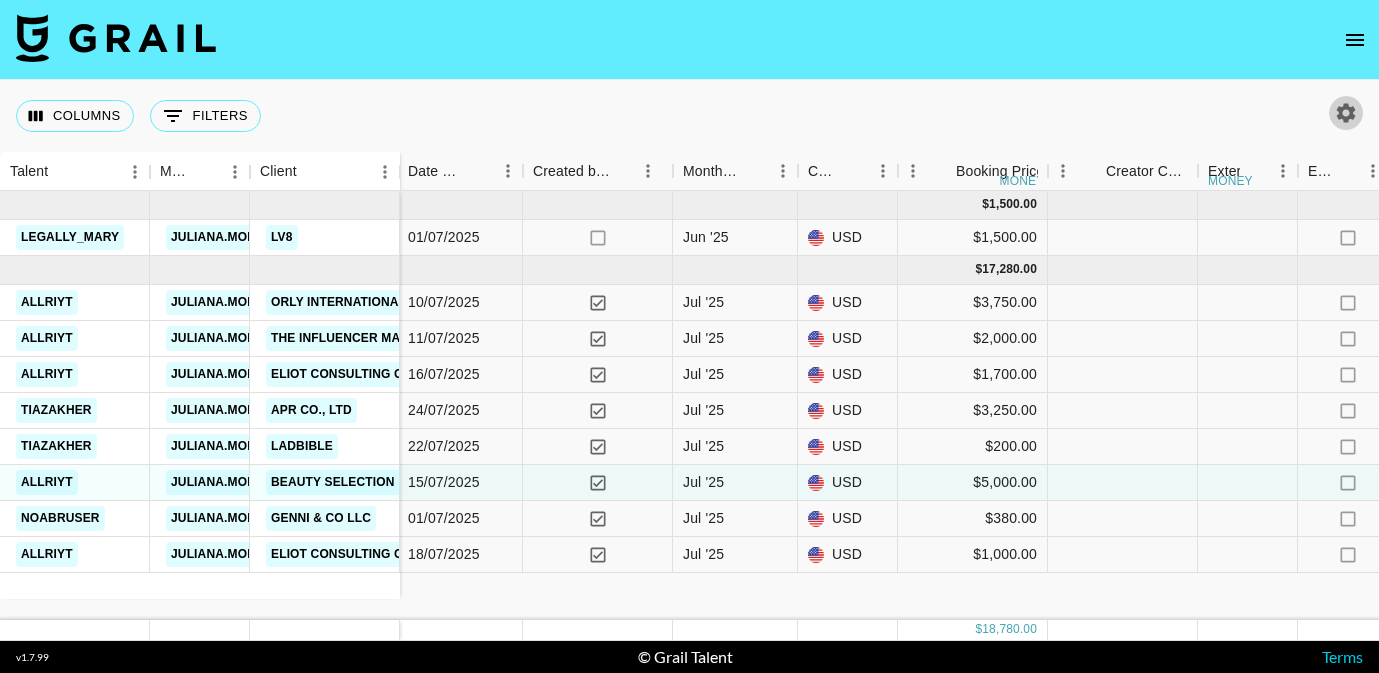click 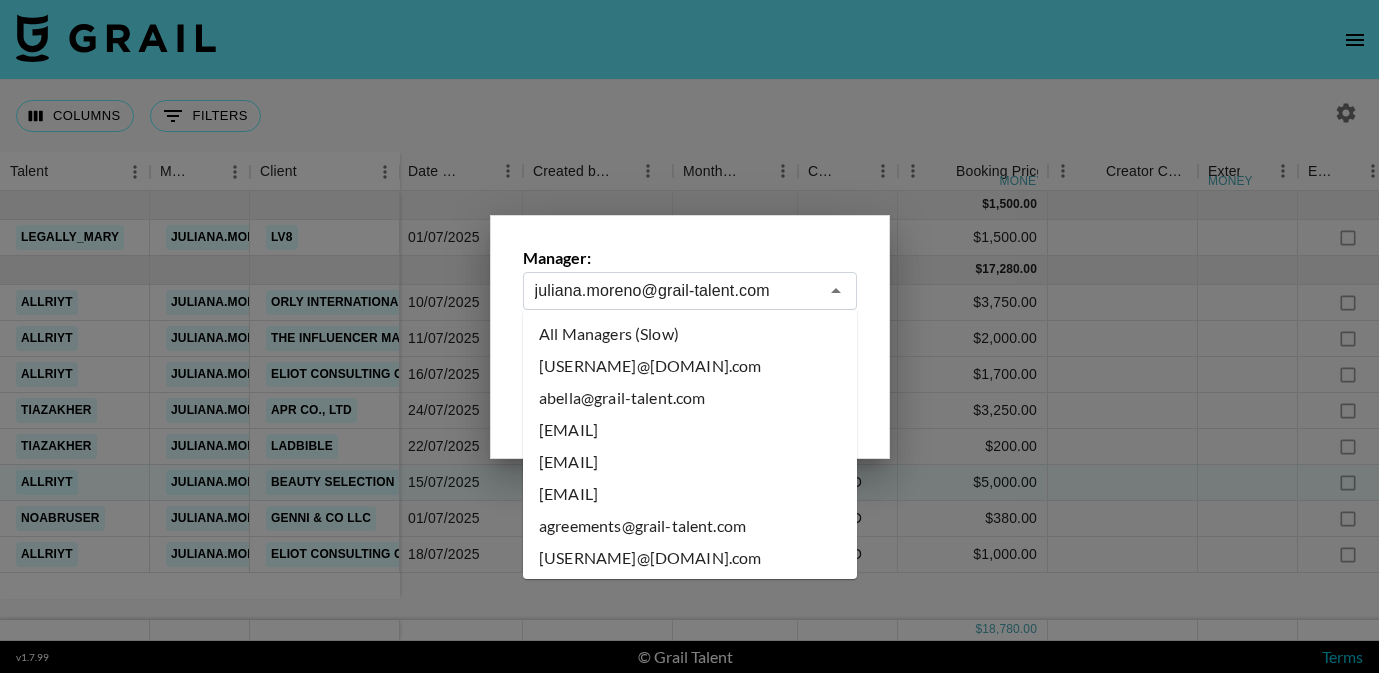 click on "juliana.moreno@grail-talent.com" at bounding box center [676, 290] 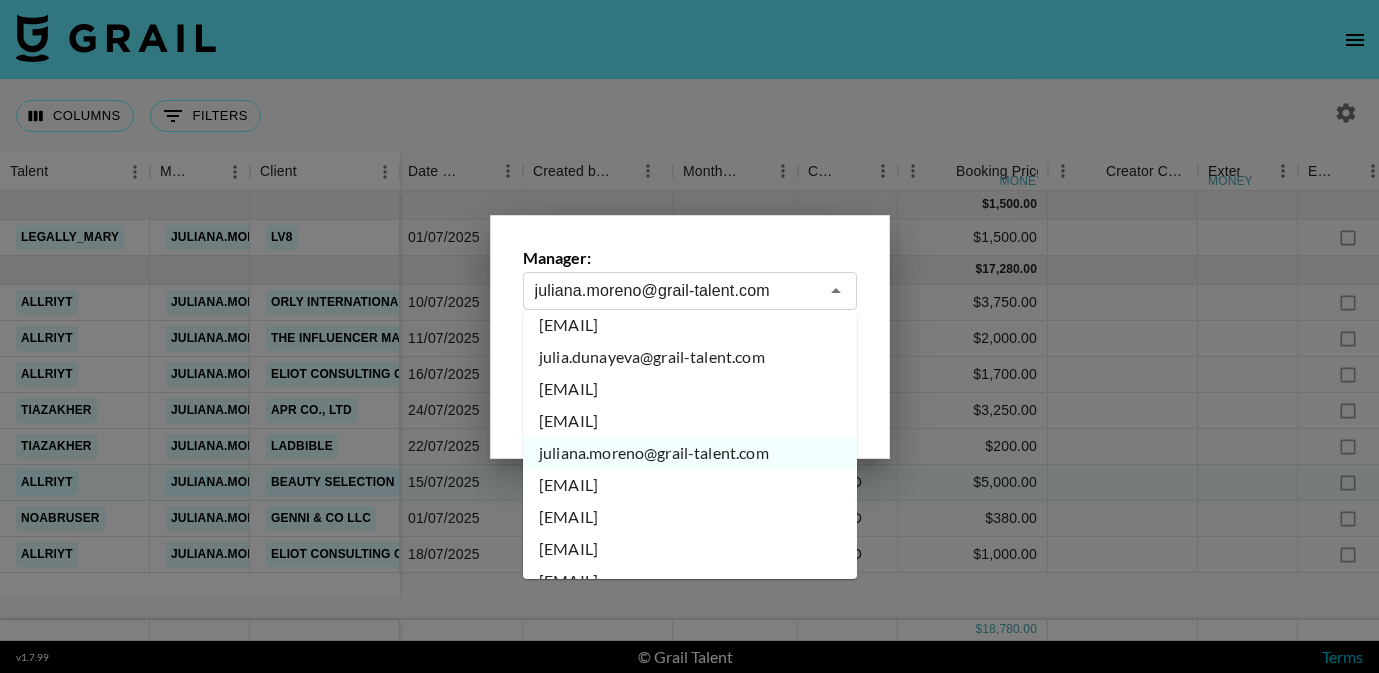 scroll, scrollTop: 6250, scrollLeft: 0, axis: vertical 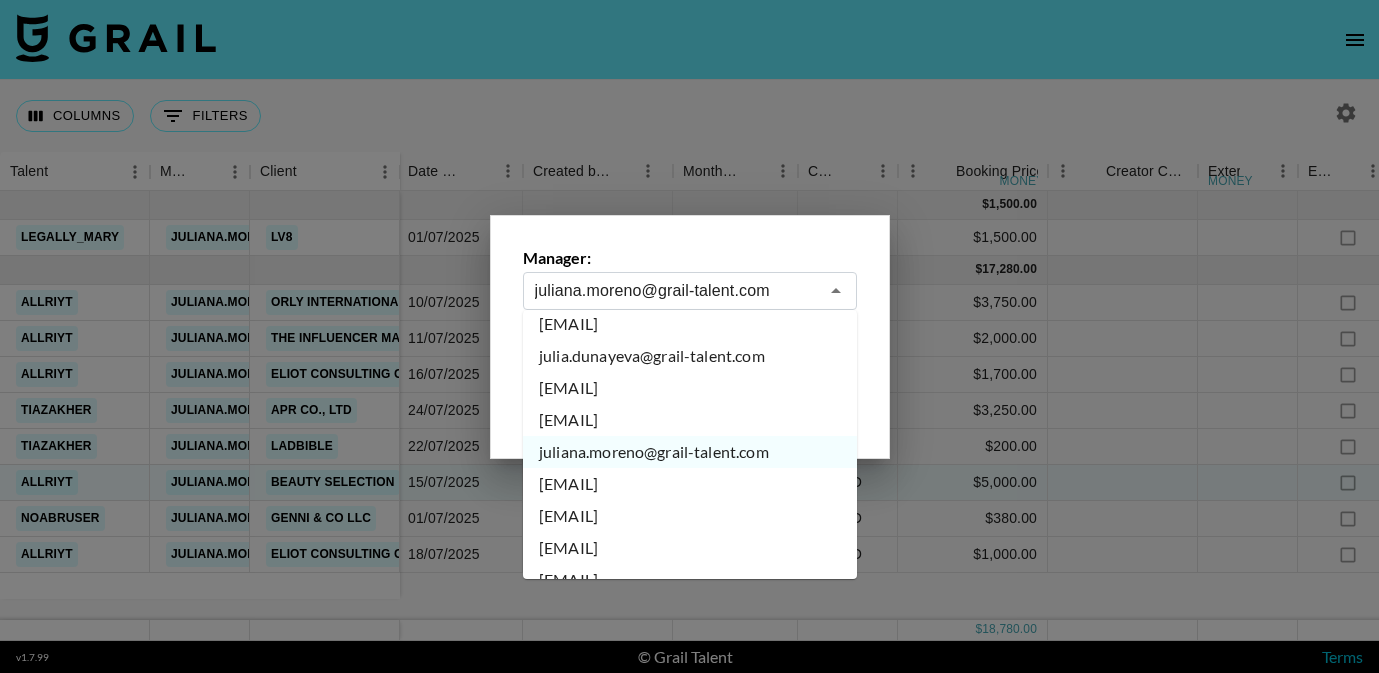 click on "[EMAIL]" at bounding box center [690, 388] 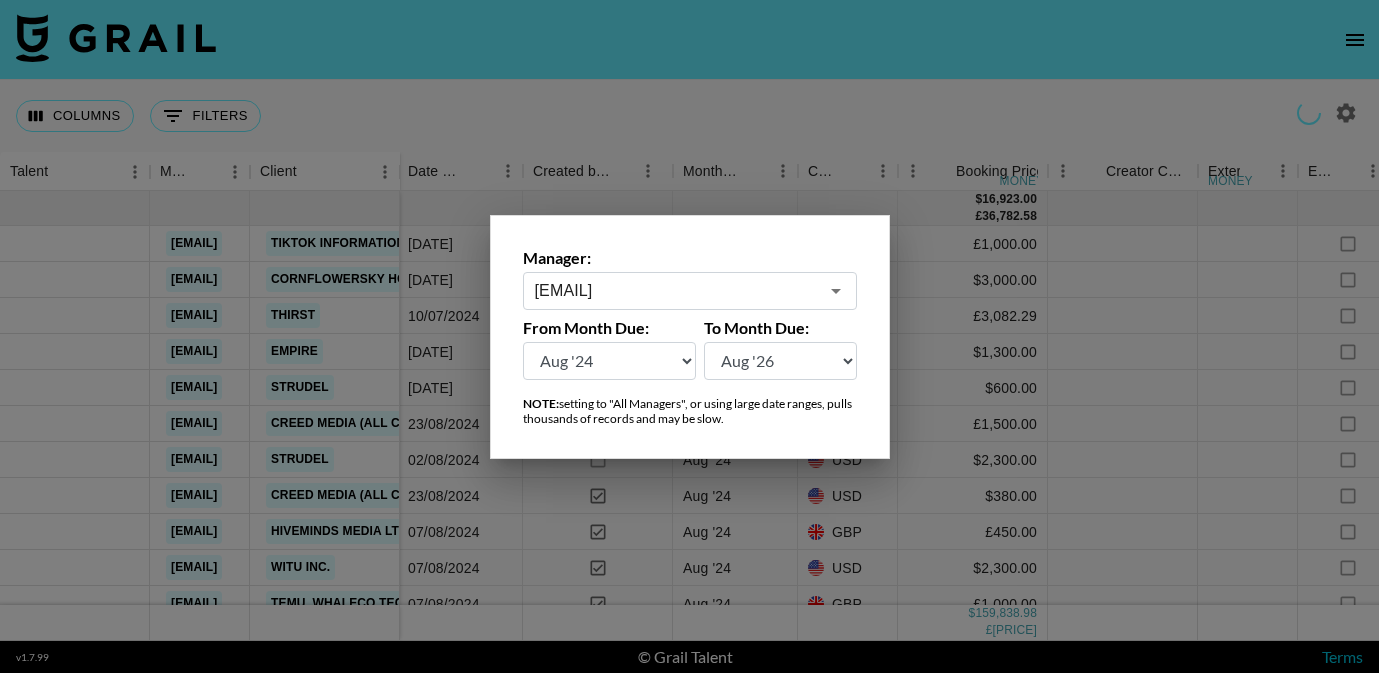 click at bounding box center (689, 336) 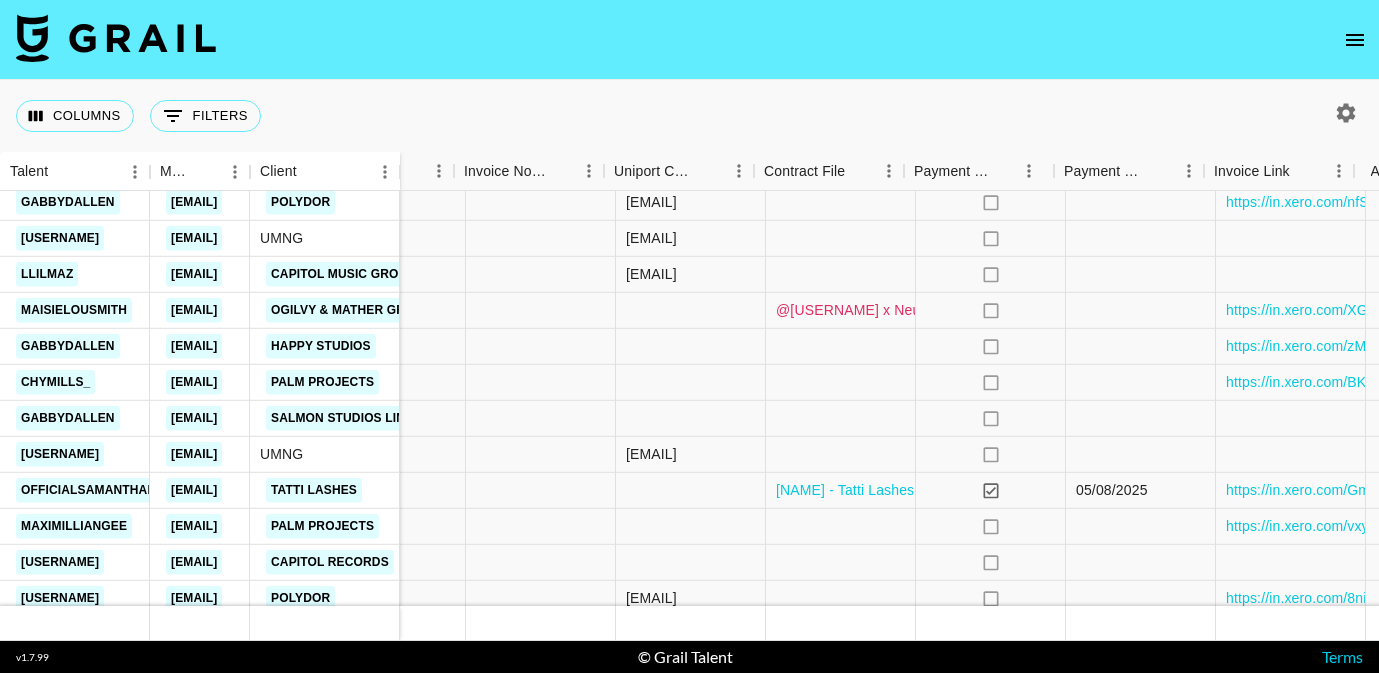 scroll, scrollTop: 13680, scrollLeft: 2811, axis: both 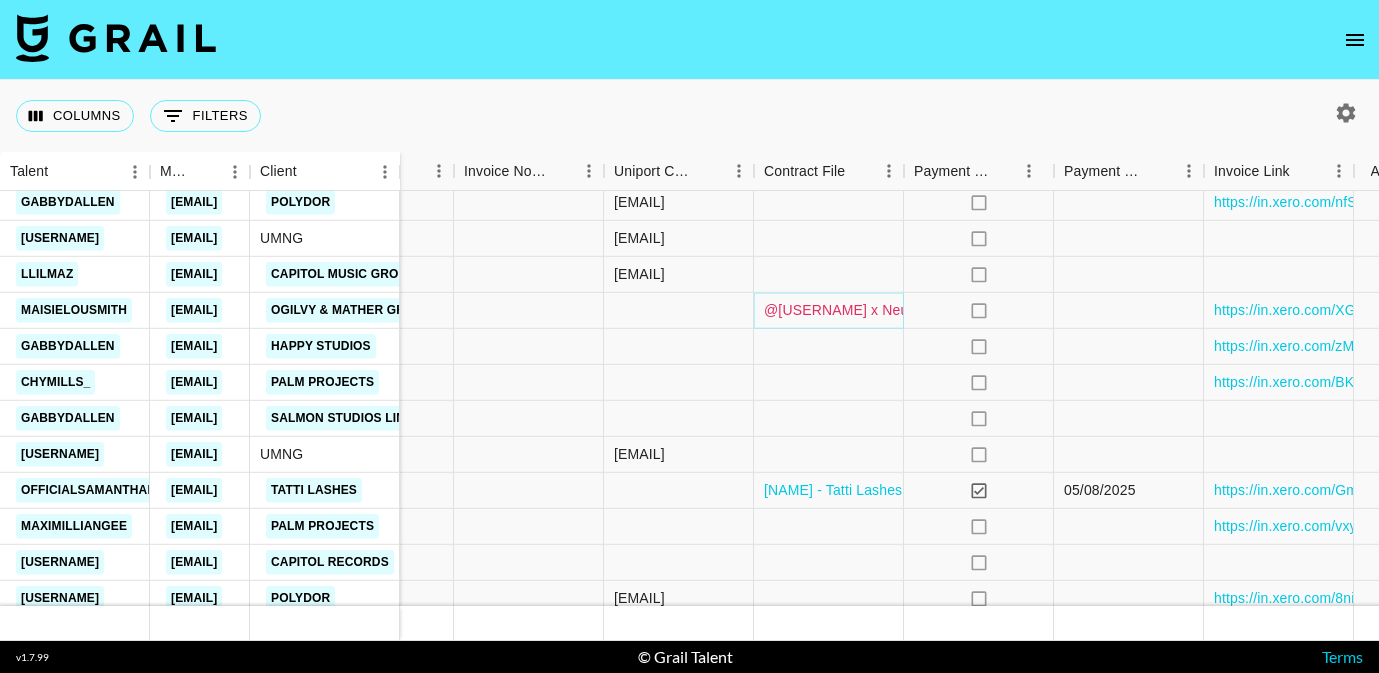 click on "@[USERNAME] x Neutrogena Glow Getters Contract 2025 - Copy.pdf" at bounding box center [985, 310] 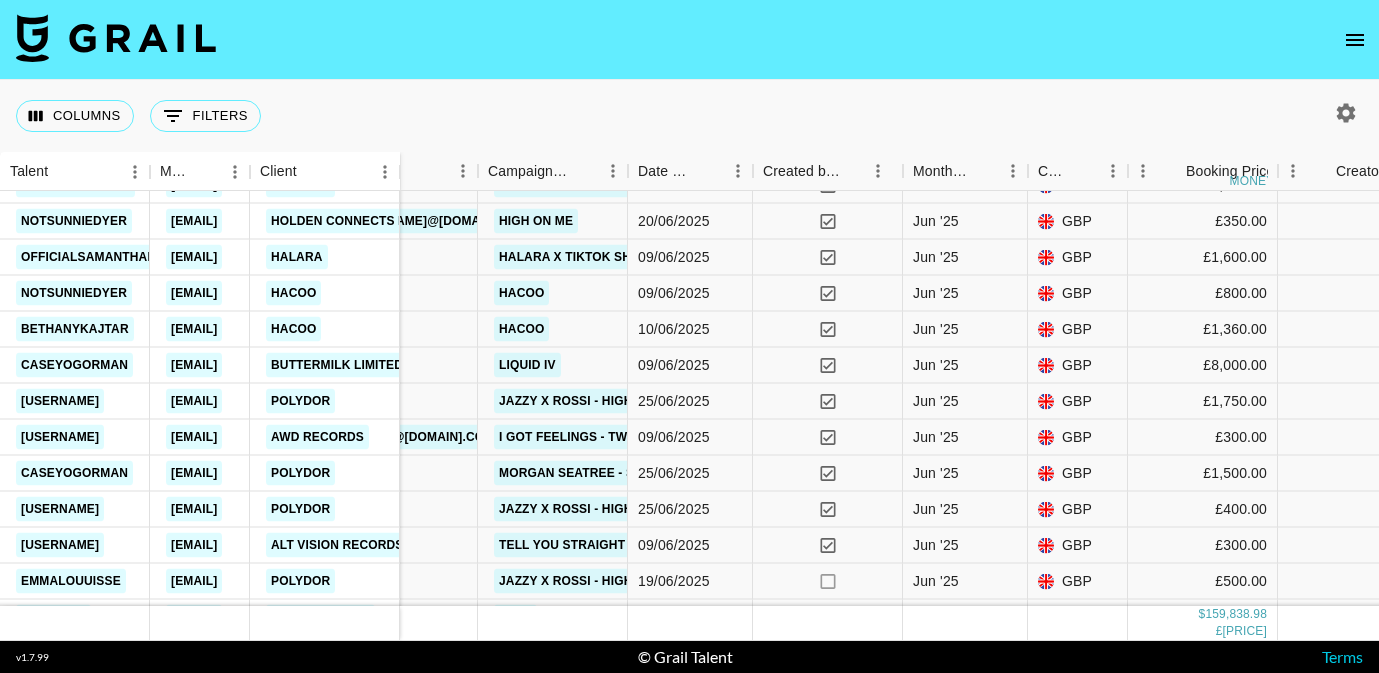scroll, scrollTop: 12182, scrollLeft: 737, axis: both 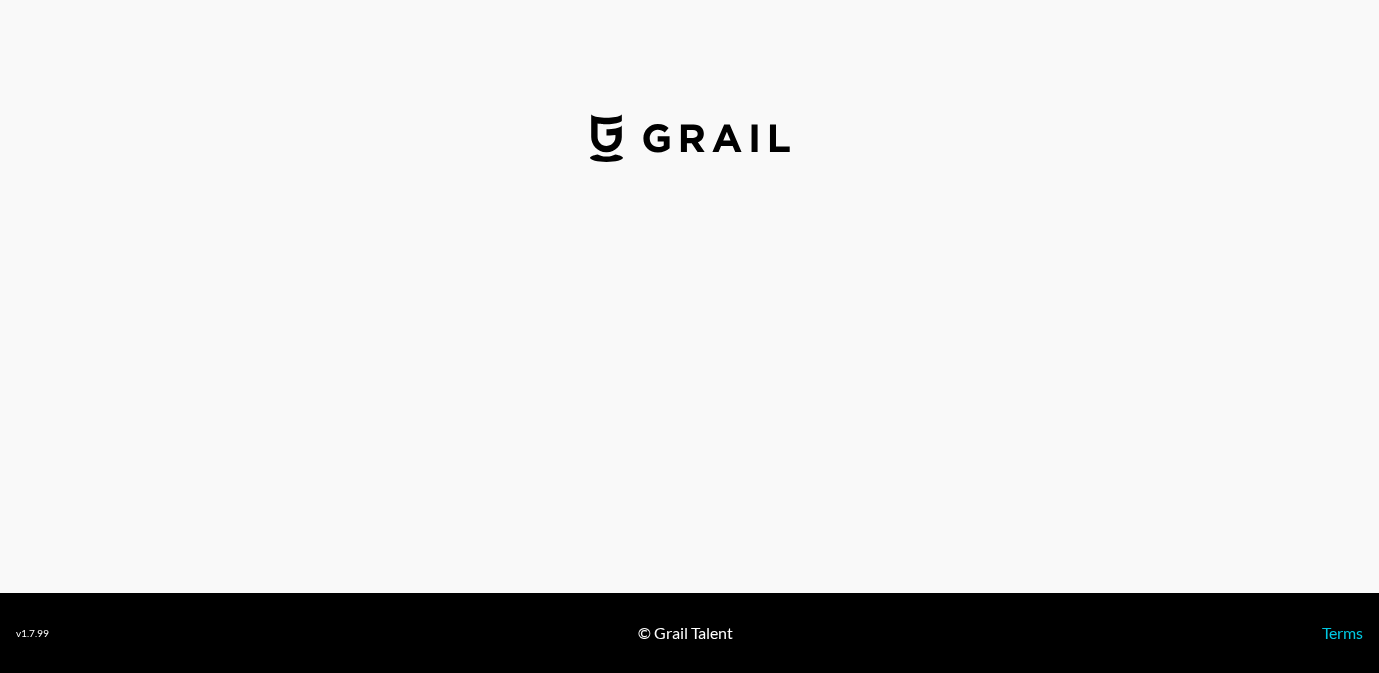 select on "USD" 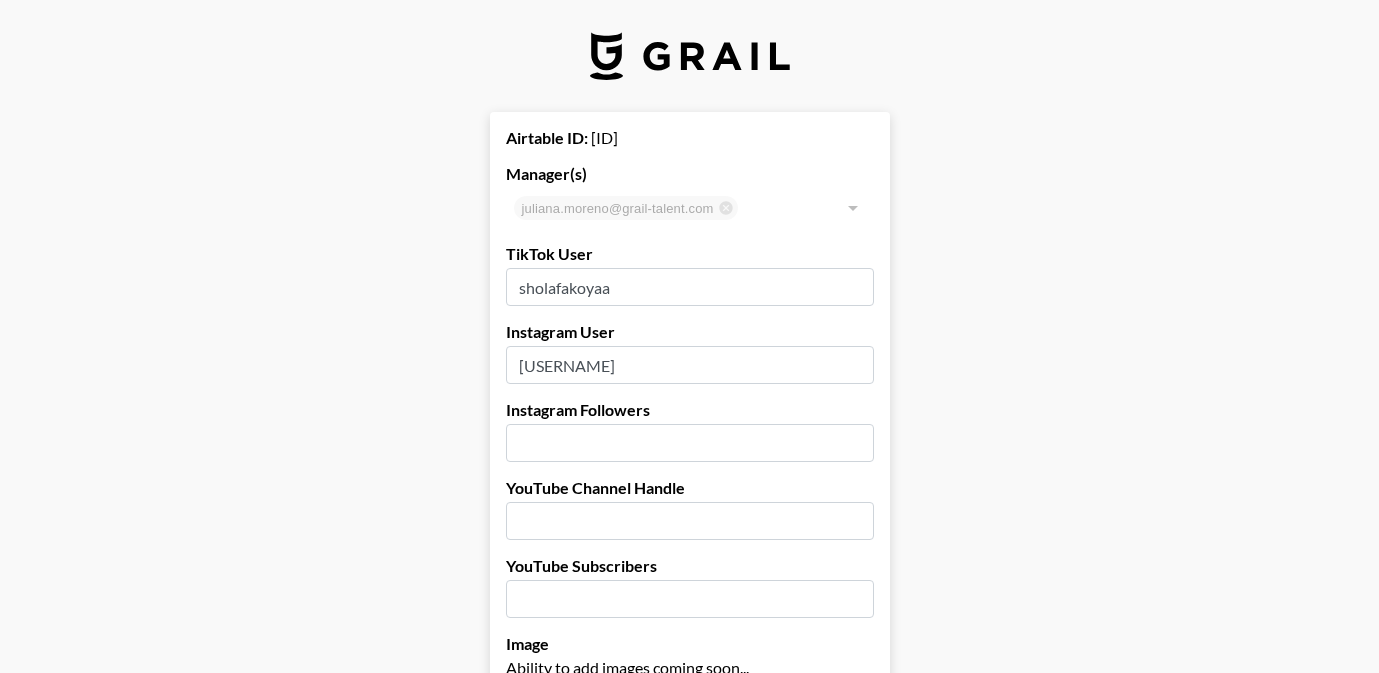 scroll, scrollTop: 0, scrollLeft: 0, axis: both 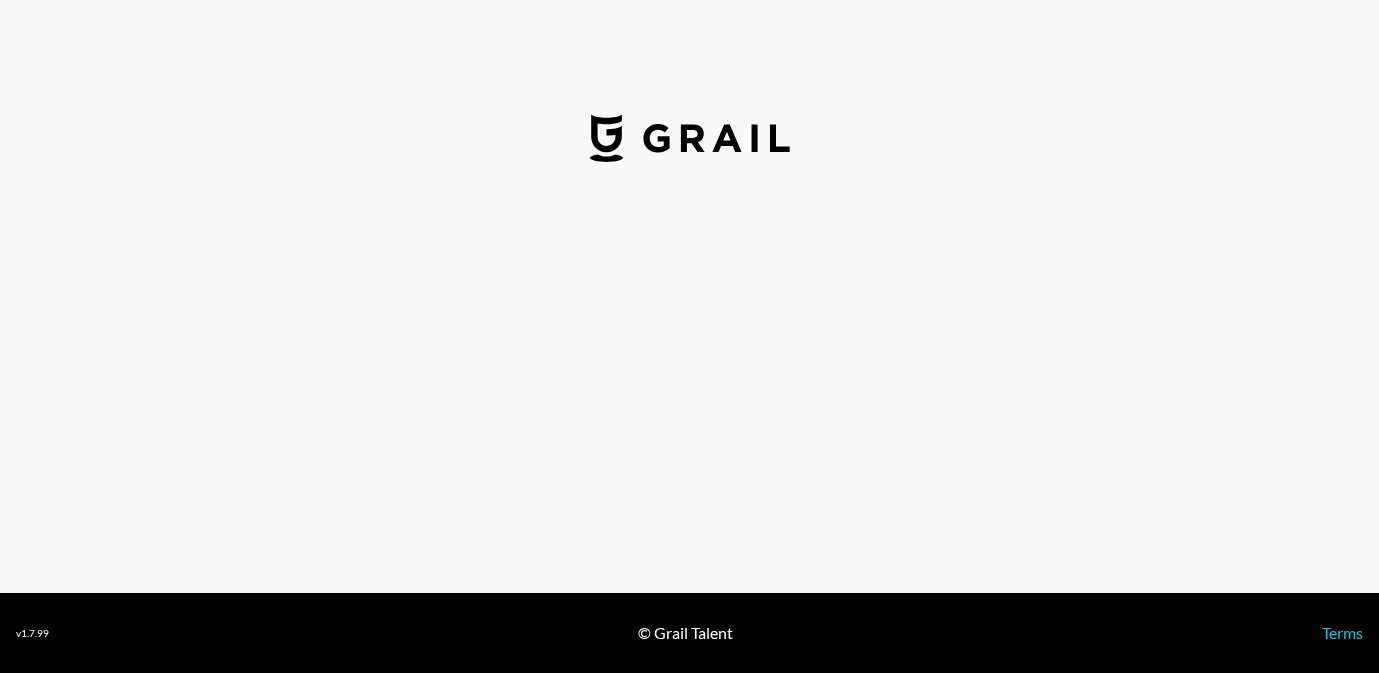 select on "USD" 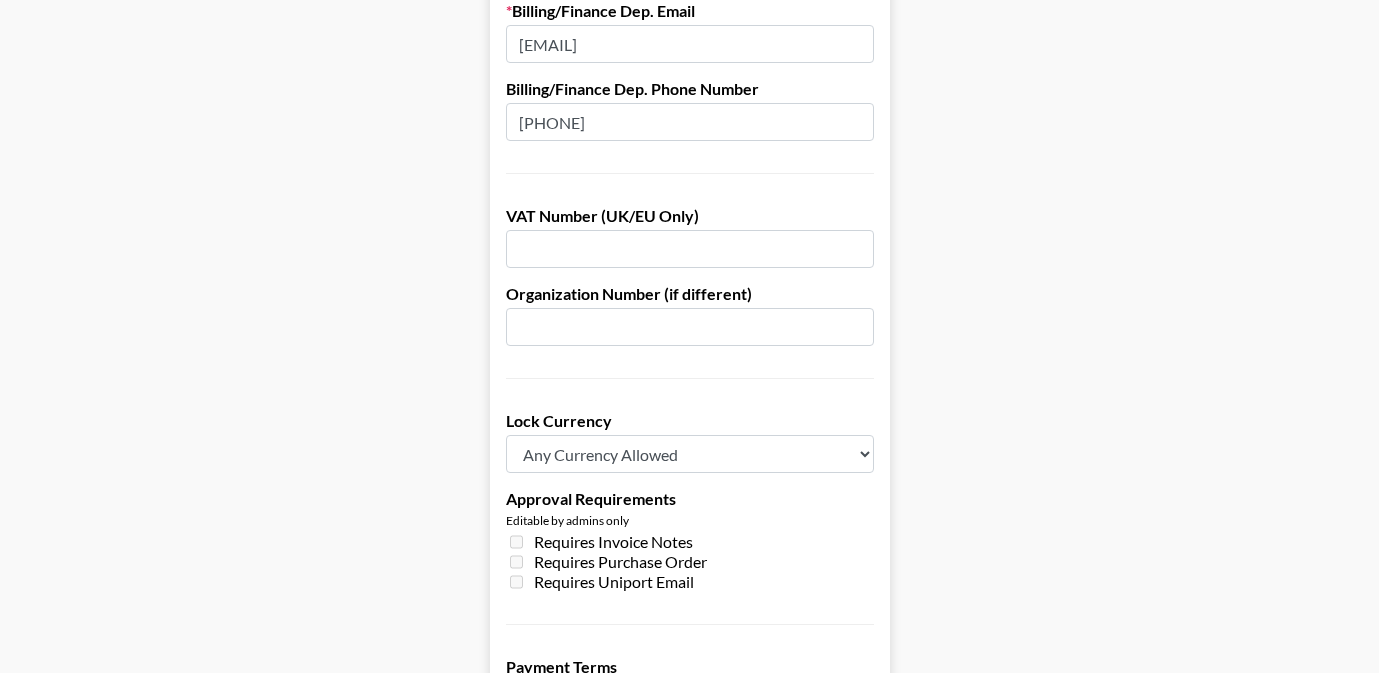 scroll, scrollTop: 1617, scrollLeft: 0, axis: vertical 